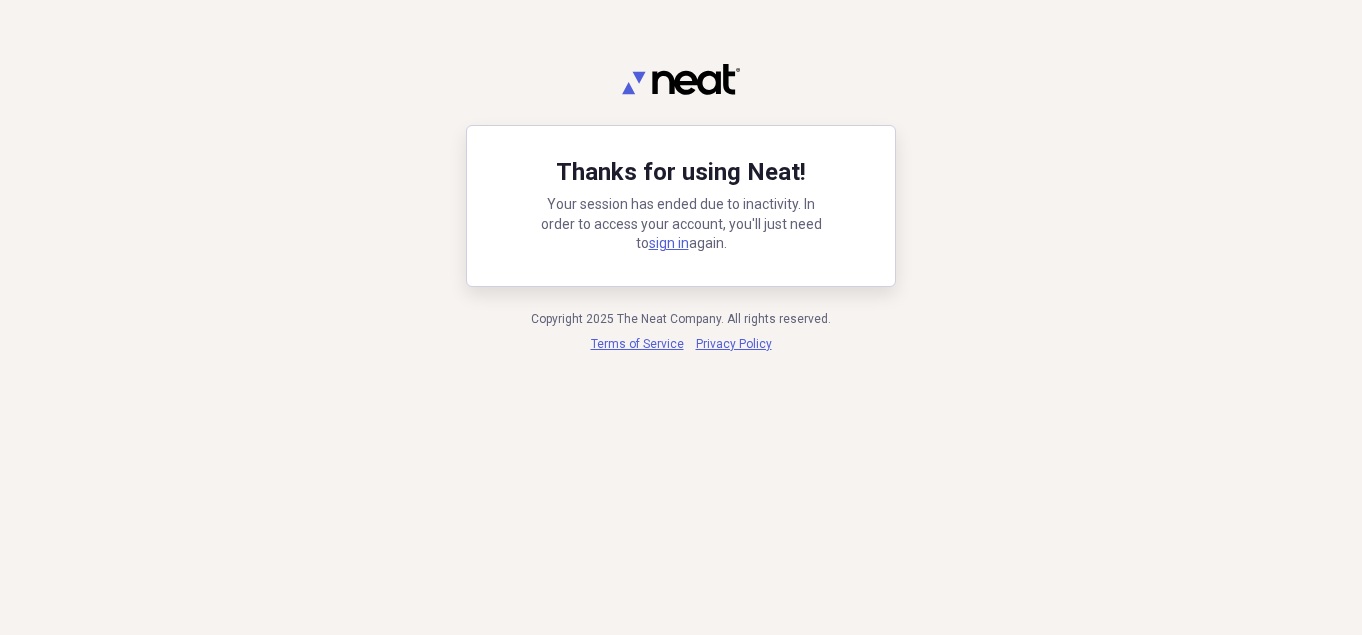 scroll, scrollTop: 0, scrollLeft: 0, axis: both 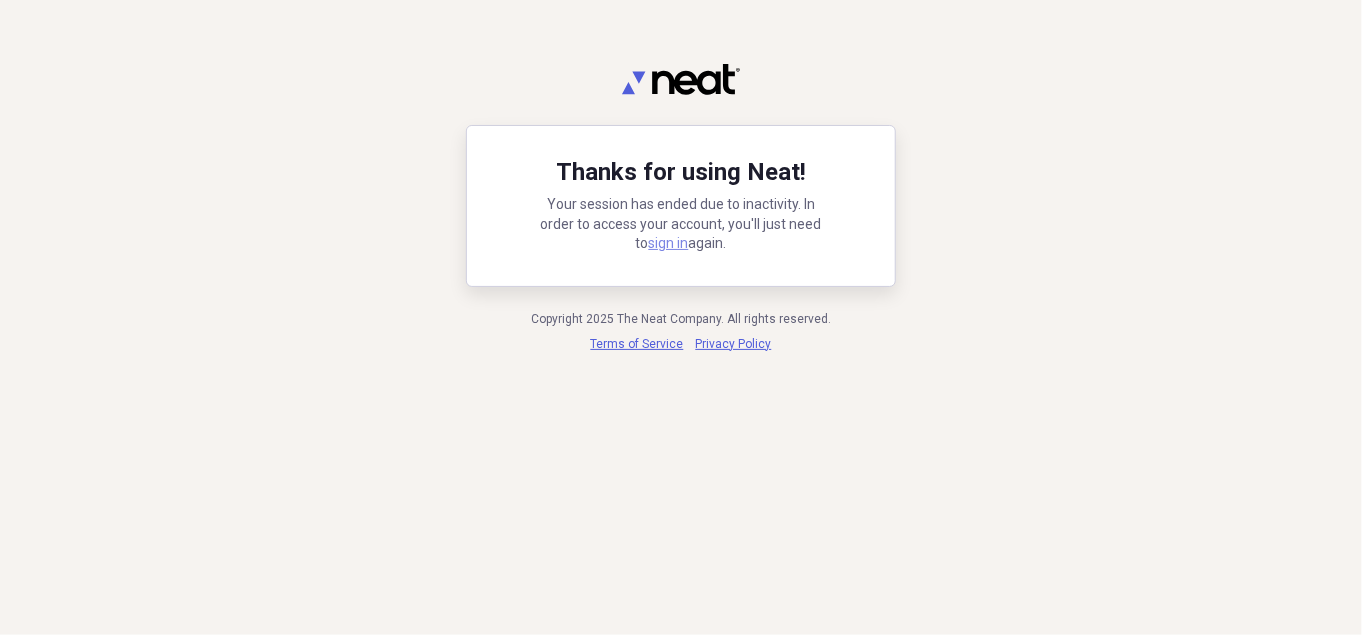 click on "sign in" at bounding box center [669, 243] 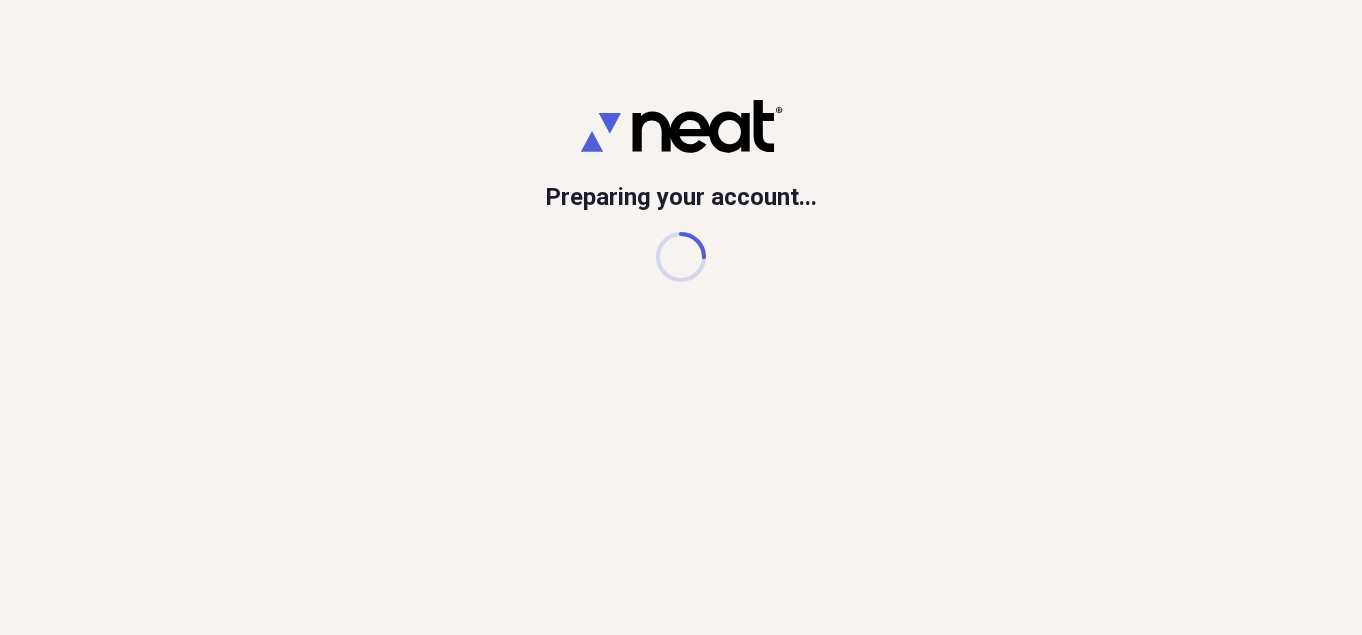 scroll, scrollTop: 0, scrollLeft: 0, axis: both 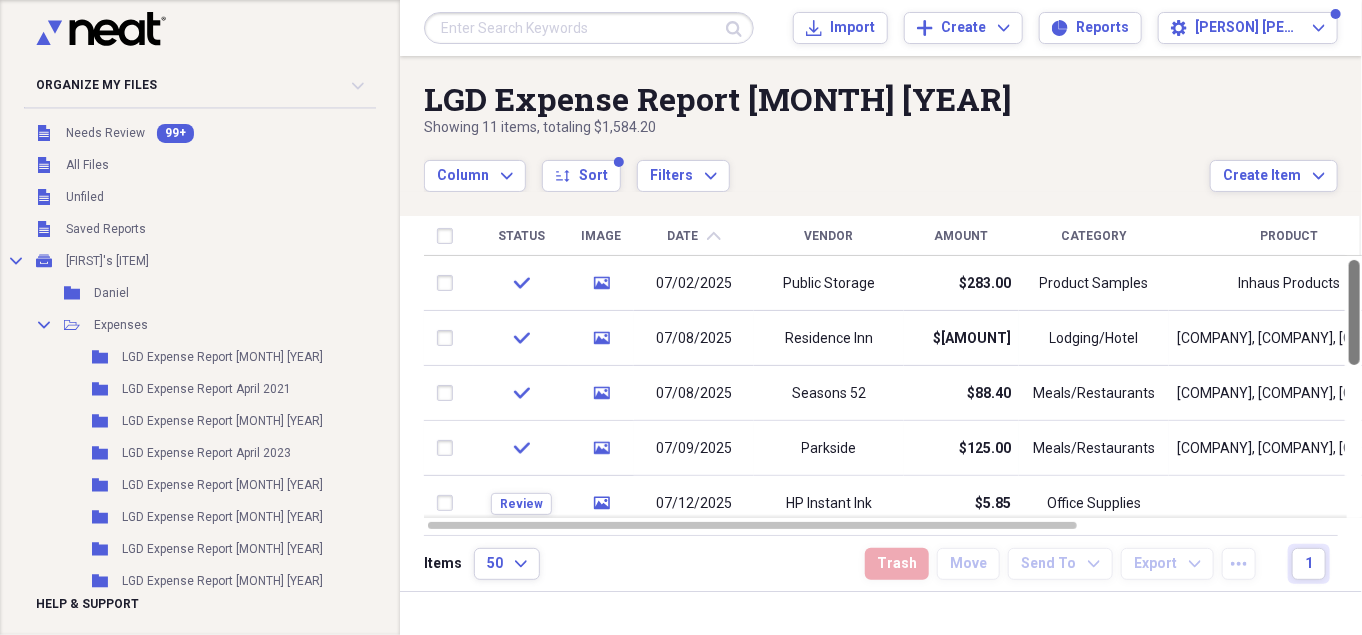 drag, startPoint x: 1356, startPoint y: 279, endPoint x: 1360, endPoint y: 148, distance: 131.06105 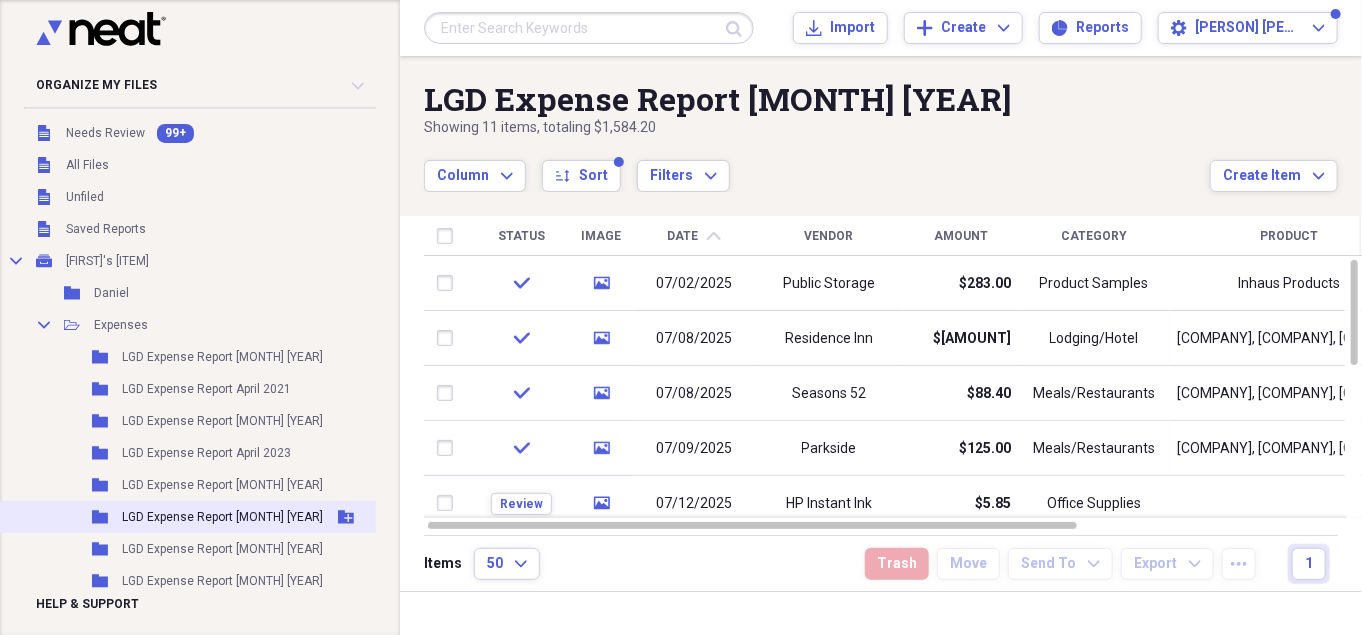 click on "LGD Expense Report [MONTH] [YEAR]" at bounding box center [222, 517] 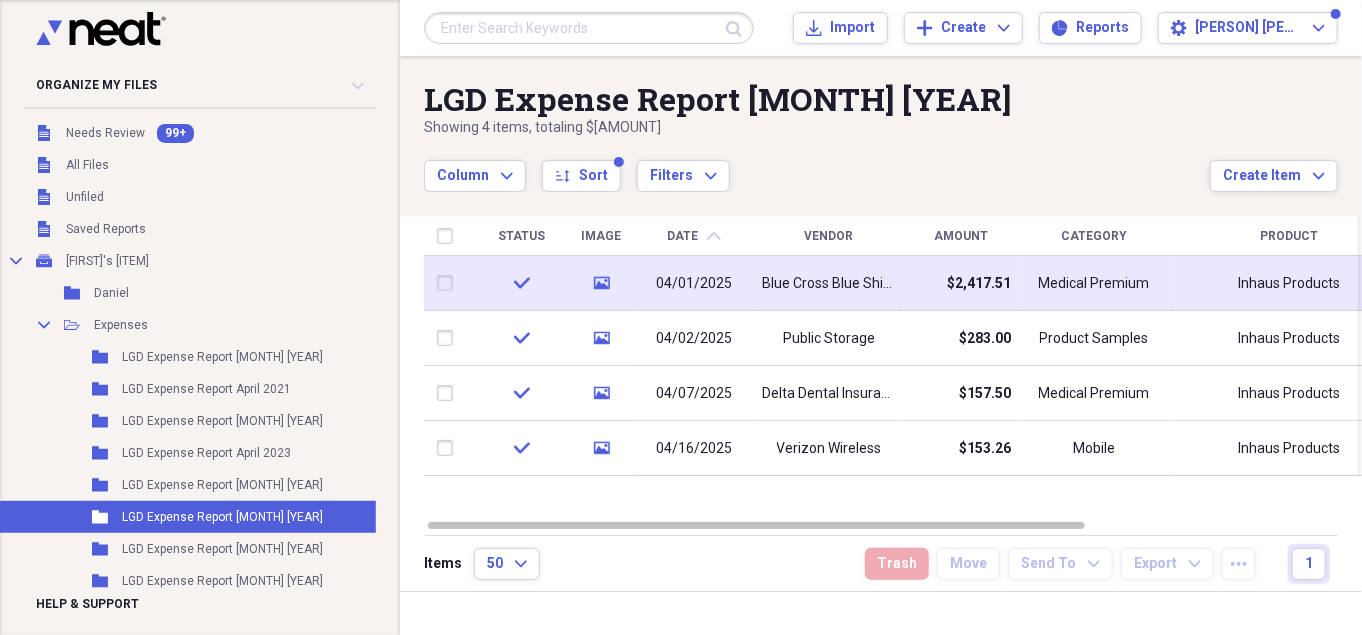 click on "Blue Cross Blue Shield of NC" at bounding box center [829, 283] 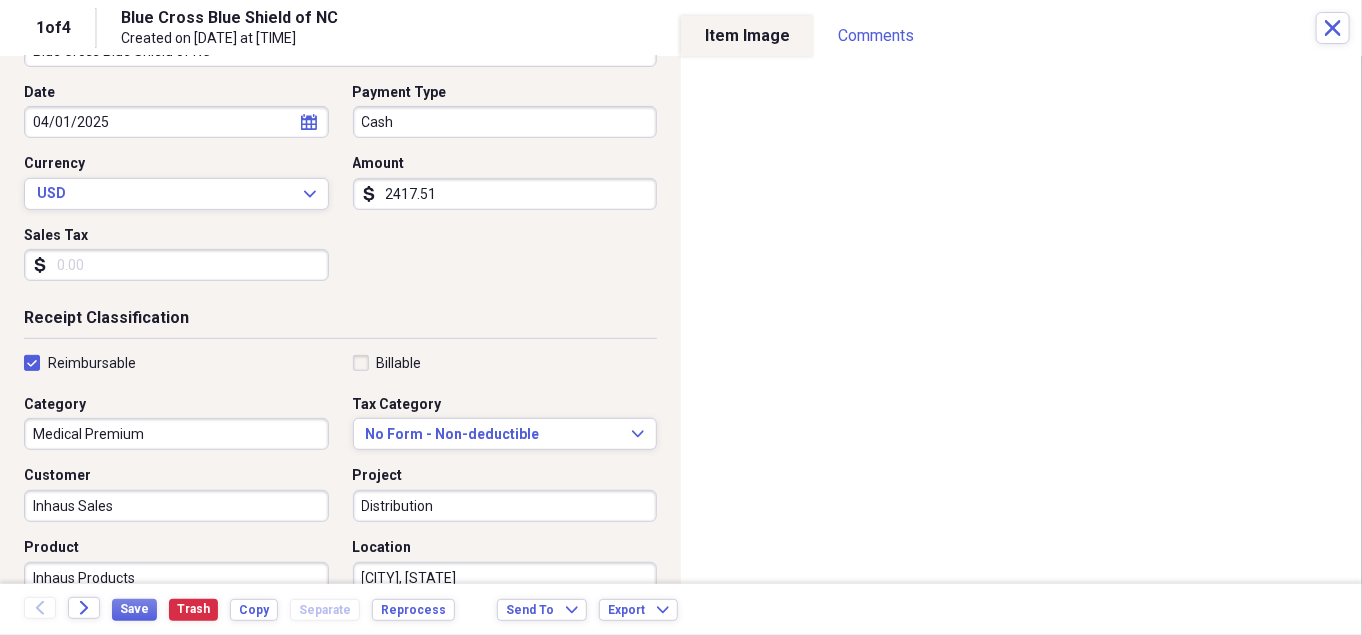 scroll, scrollTop: 0, scrollLeft: 0, axis: both 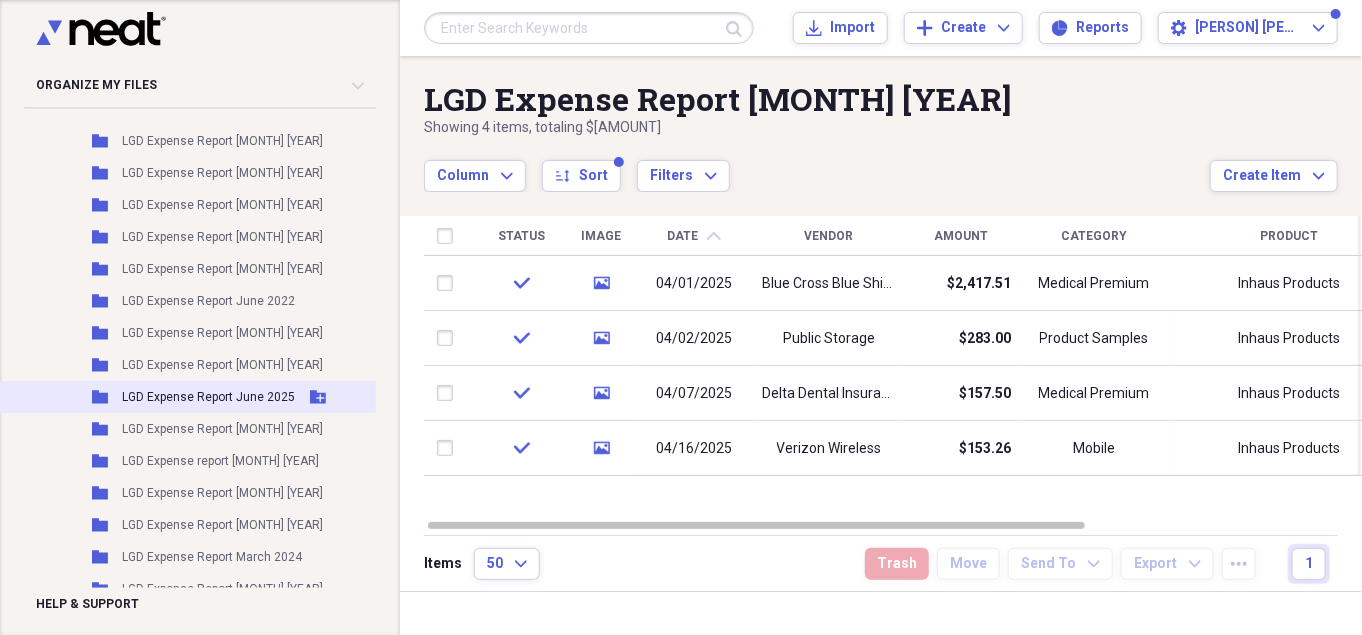 click on "Add Folder" at bounding box center [318, 397] 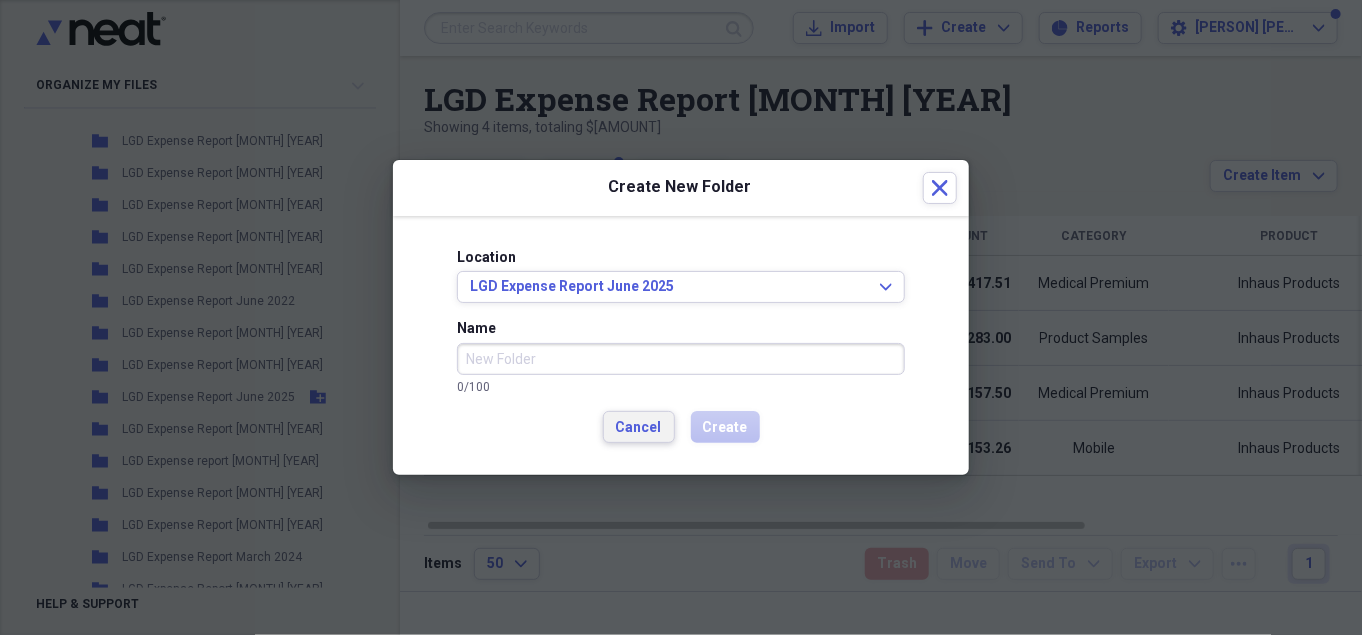click on "Cancel" at bounding box center [639, 427] 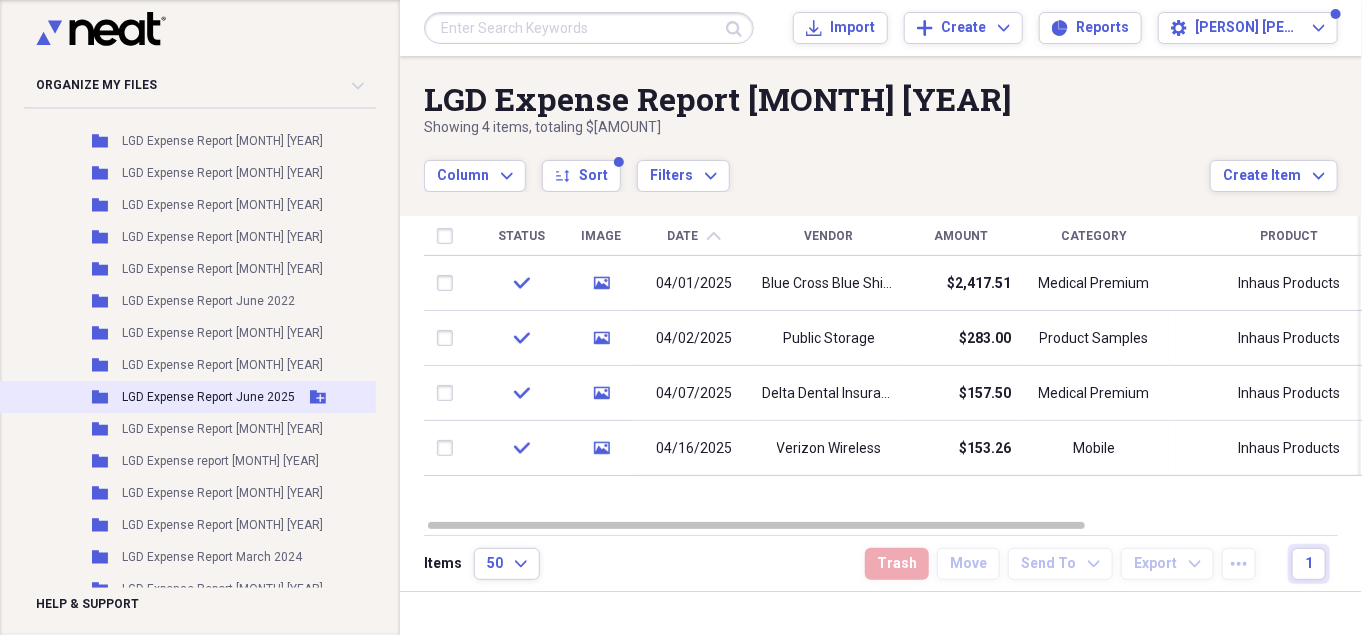 click on "Folder LGD Expense Report [MONTH] [YEAR] Add Folder" at bounding box center (195, 397) 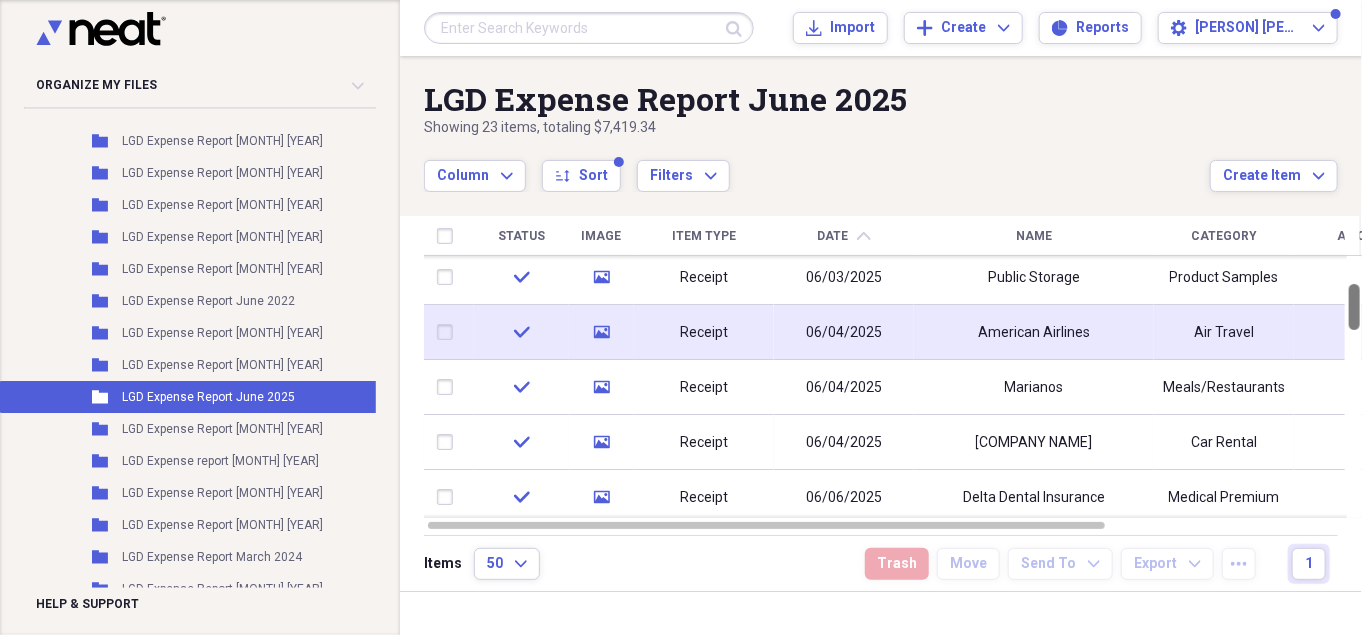 drag, startPoint x: 1359, startPoint y: 290, endPoint x: 1339, endPoint y: 314, distance: 31.241 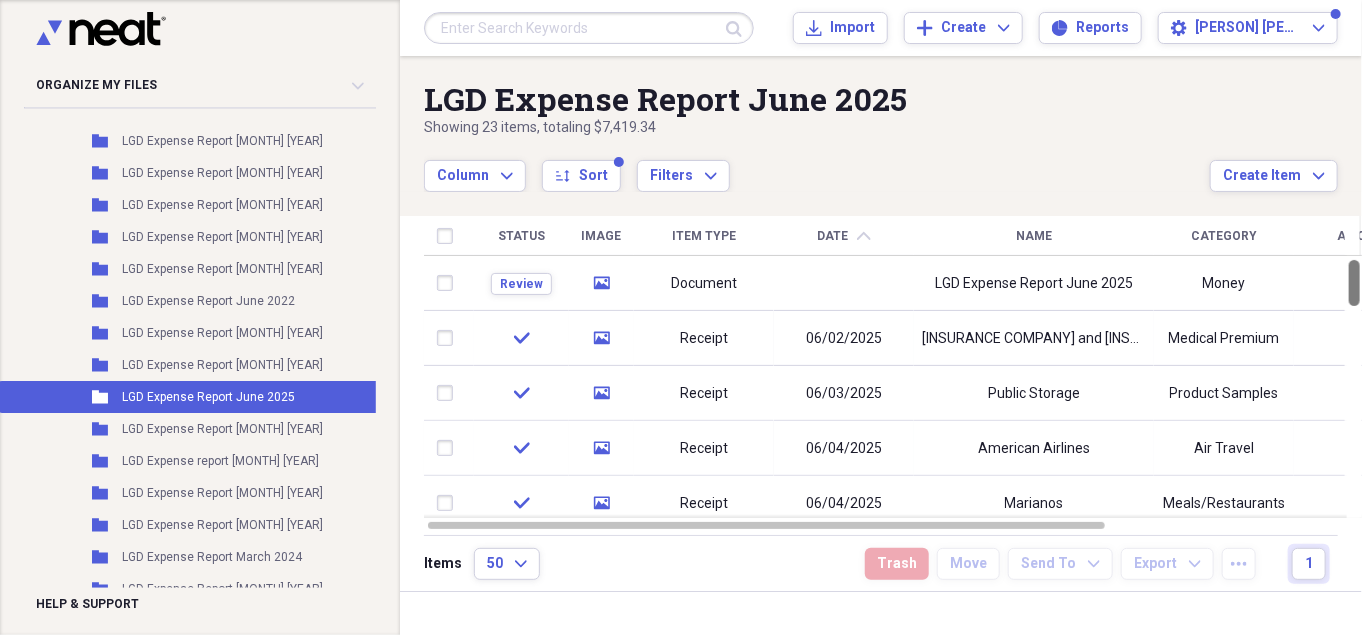 drag, startPoint x: 1351, startPoint y: 309, endPoint x: 1356, endPoint y: 282, distance: 27.45906 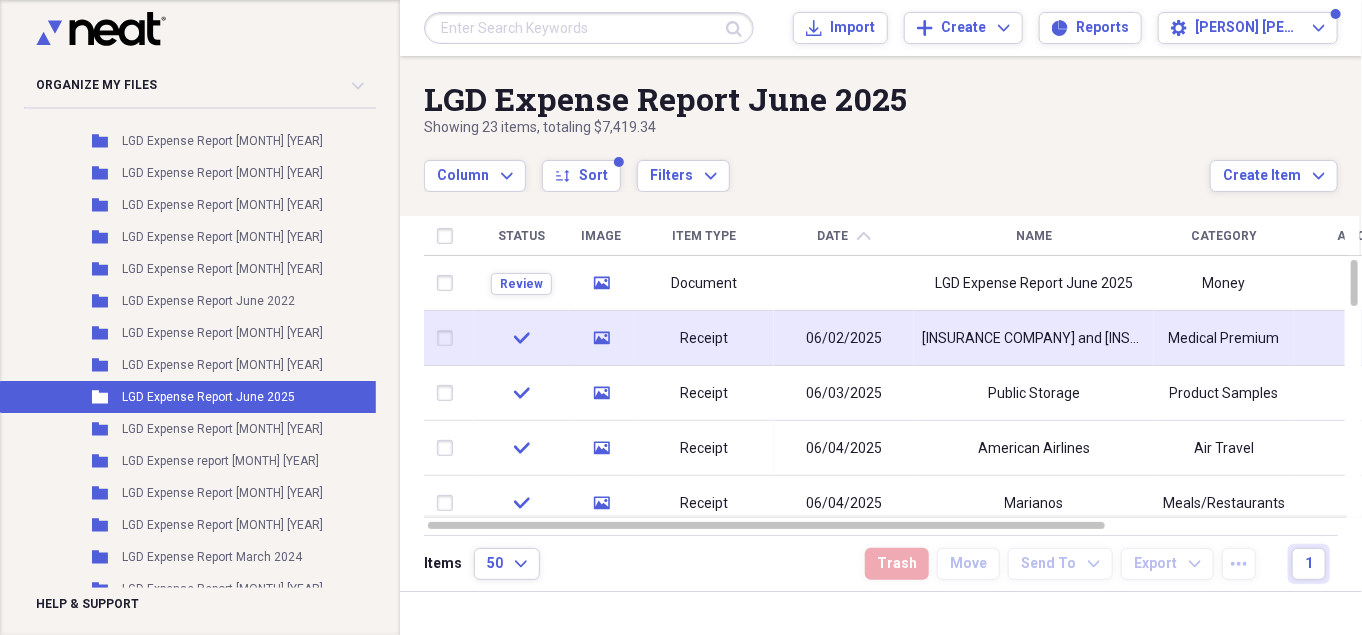 click on "[INSURANCE COMPANY] and [INSURANCE COMPANY] of [STATE]" at bounding box center [1034, 339] 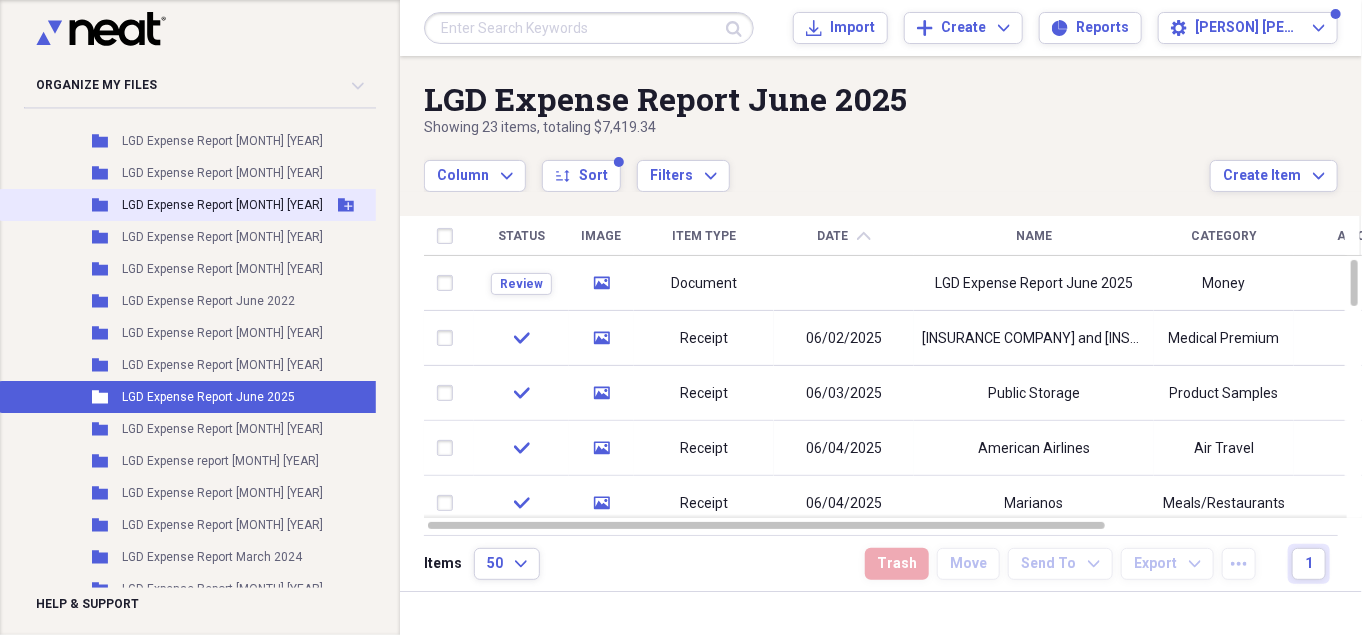 click on "LGD Expense Report [MONTH] [YEAR]" at bounding box center (222, 205) 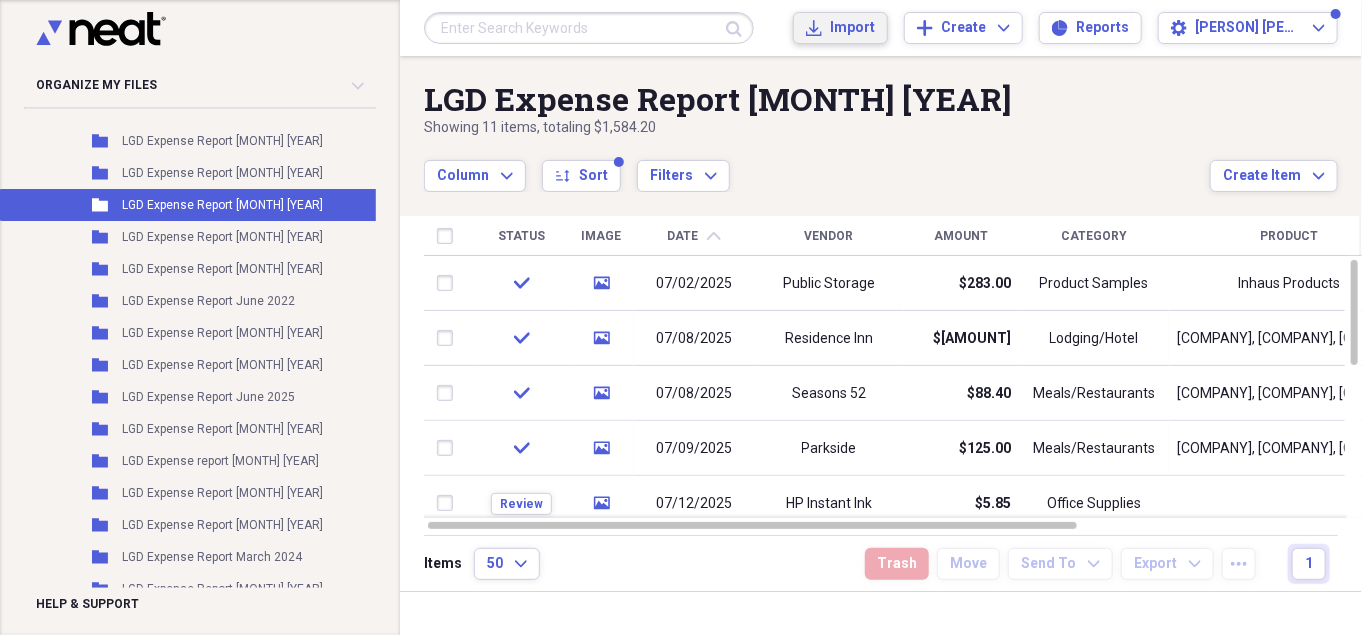 click on "Import Import" at bounding box center [840, 28] 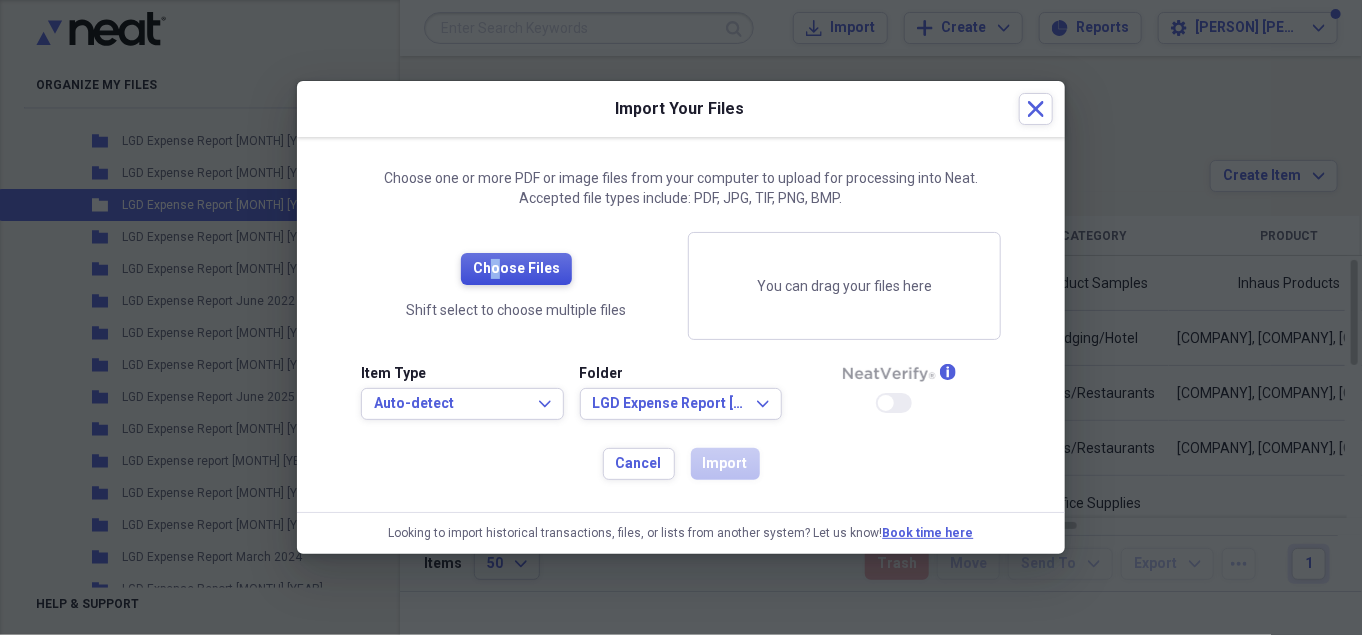 click on "Choose Files" at bounding box center [516, 269] 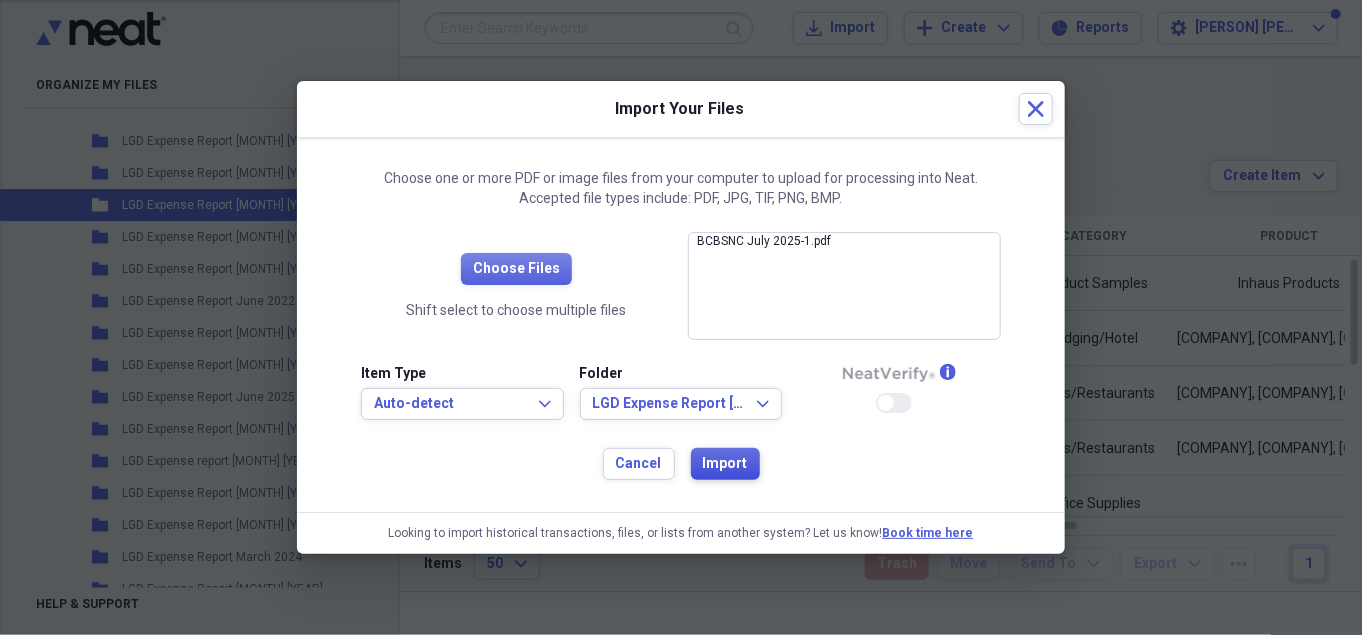 click on "Import" at bounding box center (725, 464) 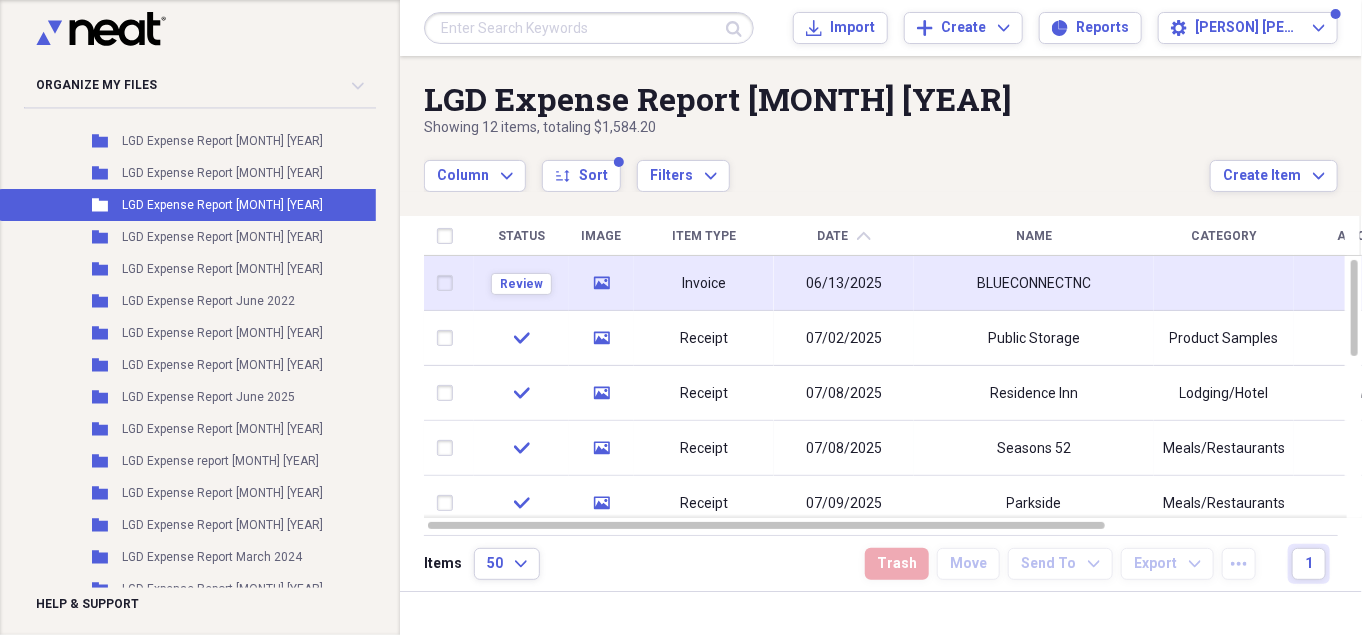 click on "BLUECONNECTNC" at bounding box center (1034, 283) 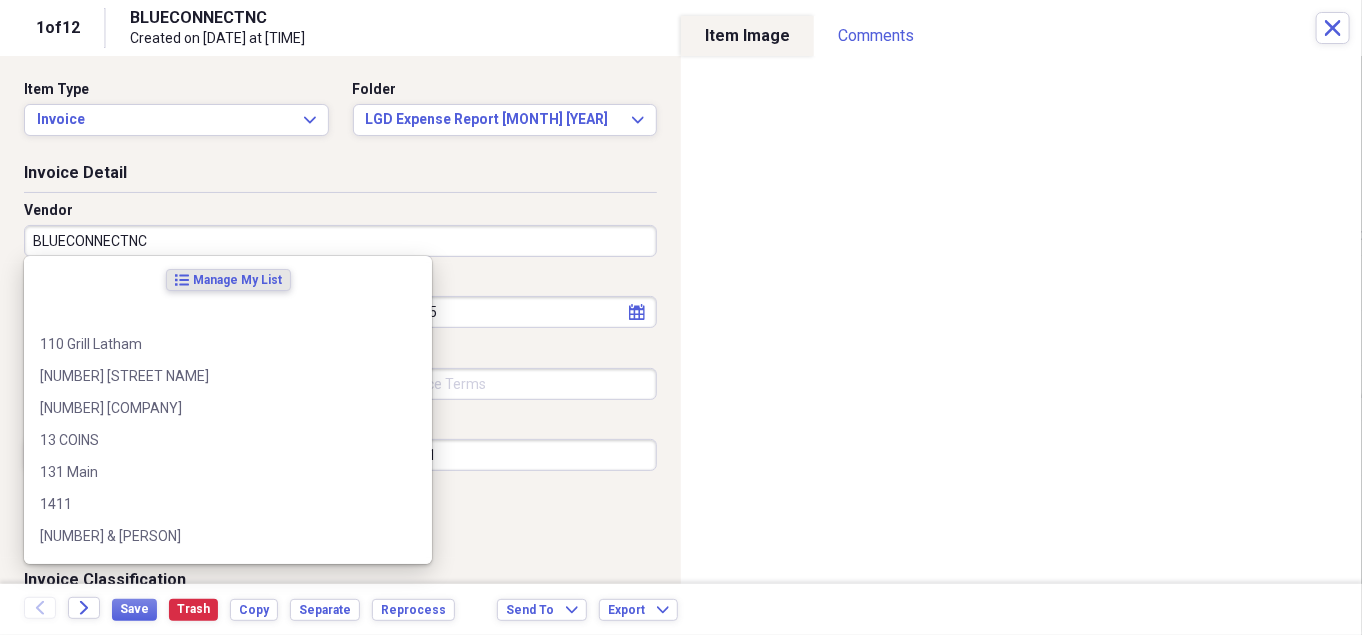 click on "BLUECONNECTNC" at bounding box center [340, 241] 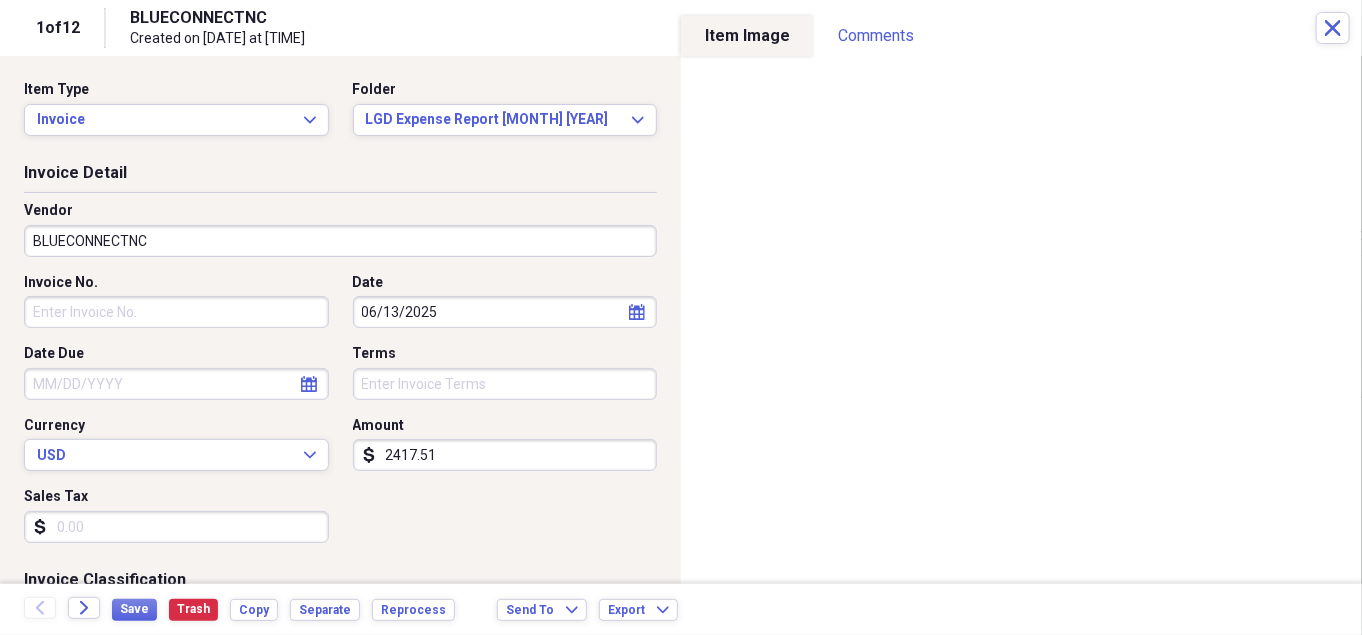 click on "Vendor" at bounding box center [340, 211] 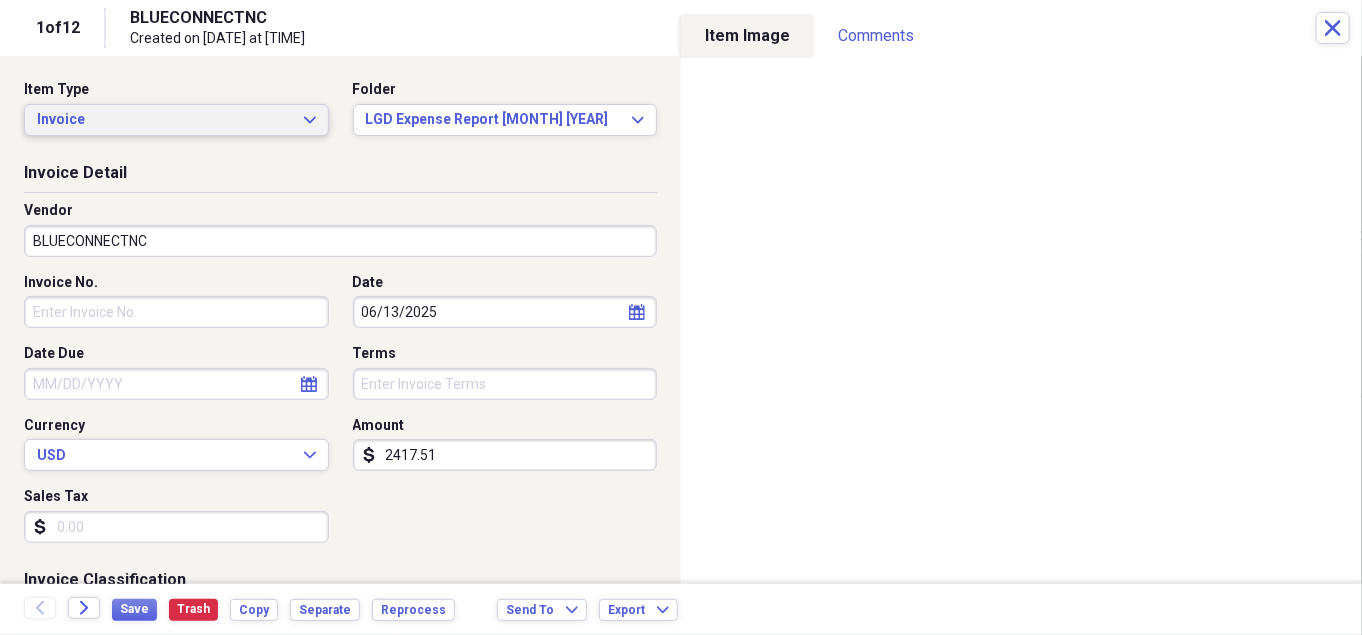 click on "Invoice Expand" at bounding box center (176, 120) 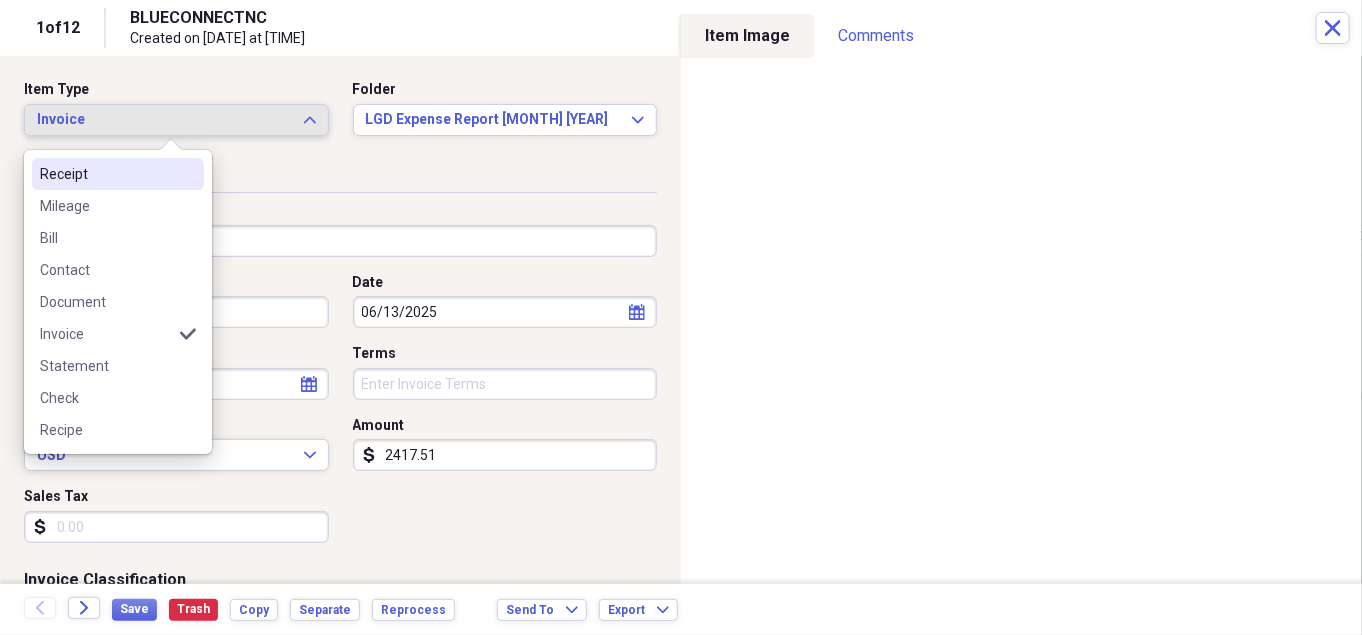click on "Receipt" at bounding box center [106, 174] 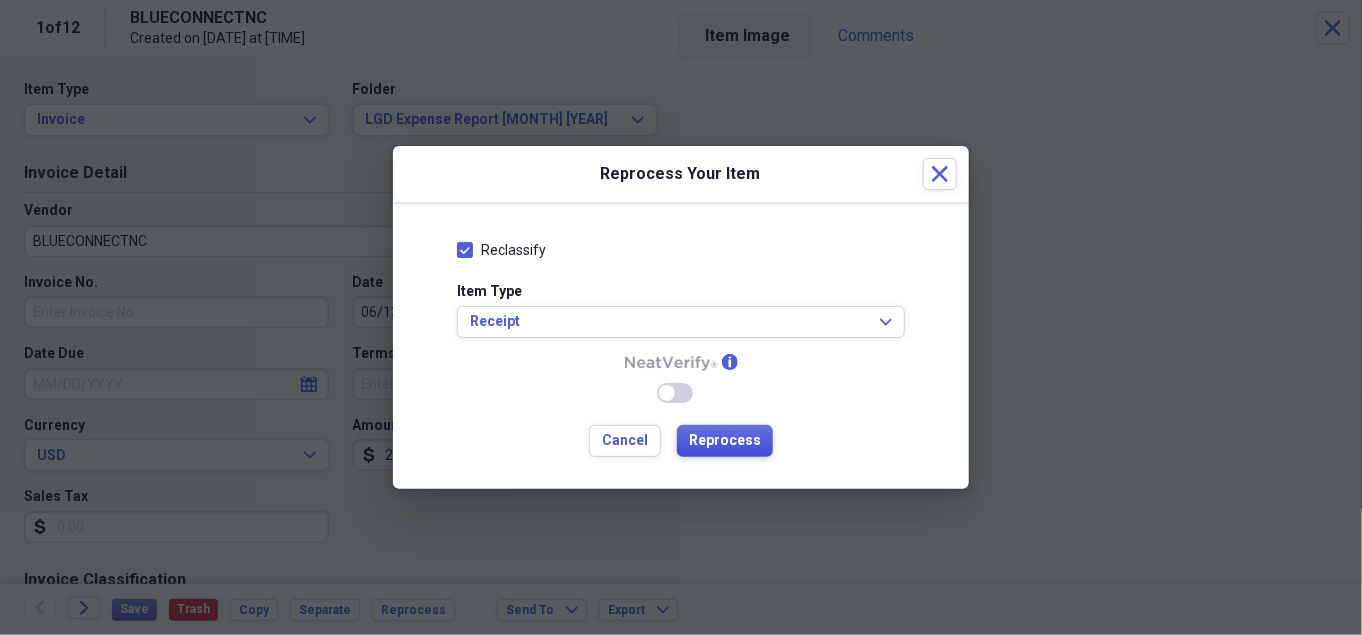 click on "Reprocess" at bounding box center [725, 441] 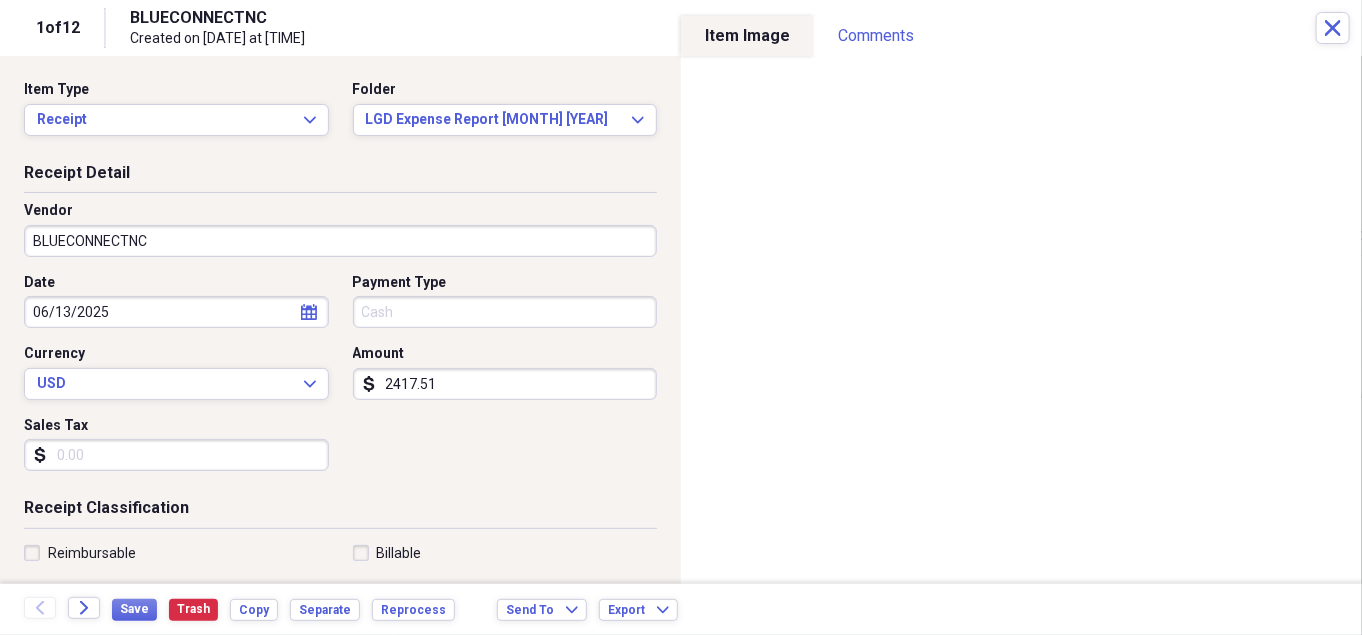 type on "Cash" 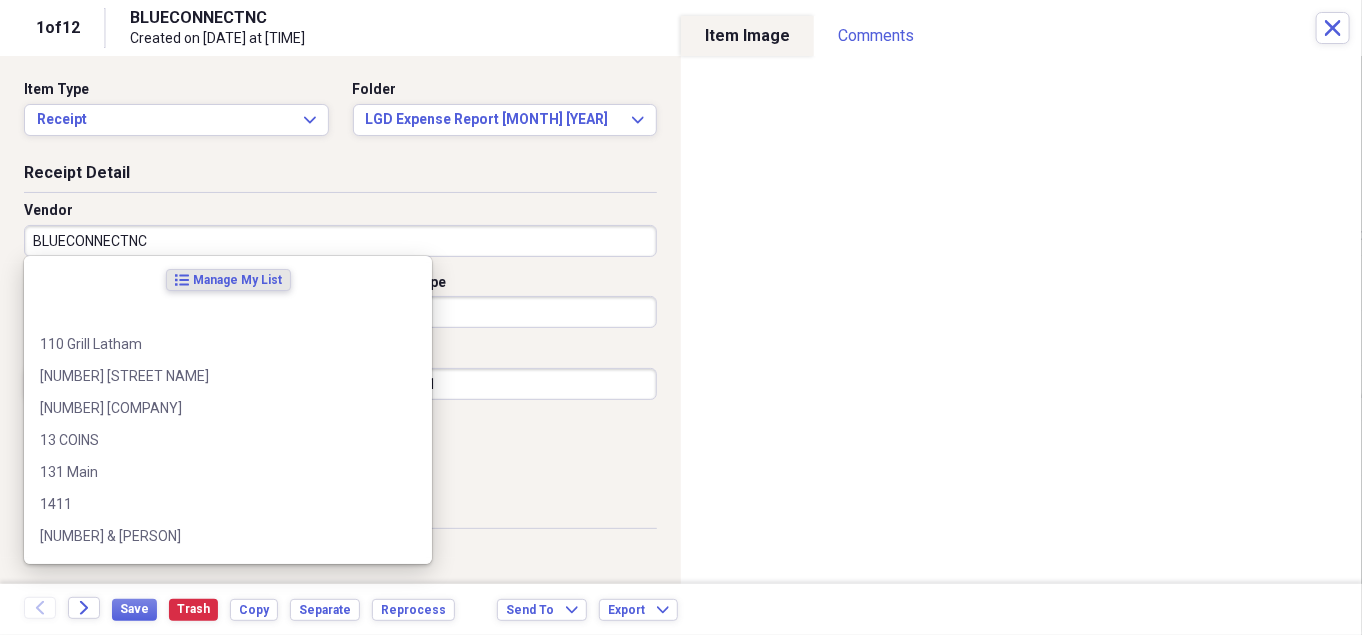 click on "BLUECONNECTNC" at bounding box center (340, 241) 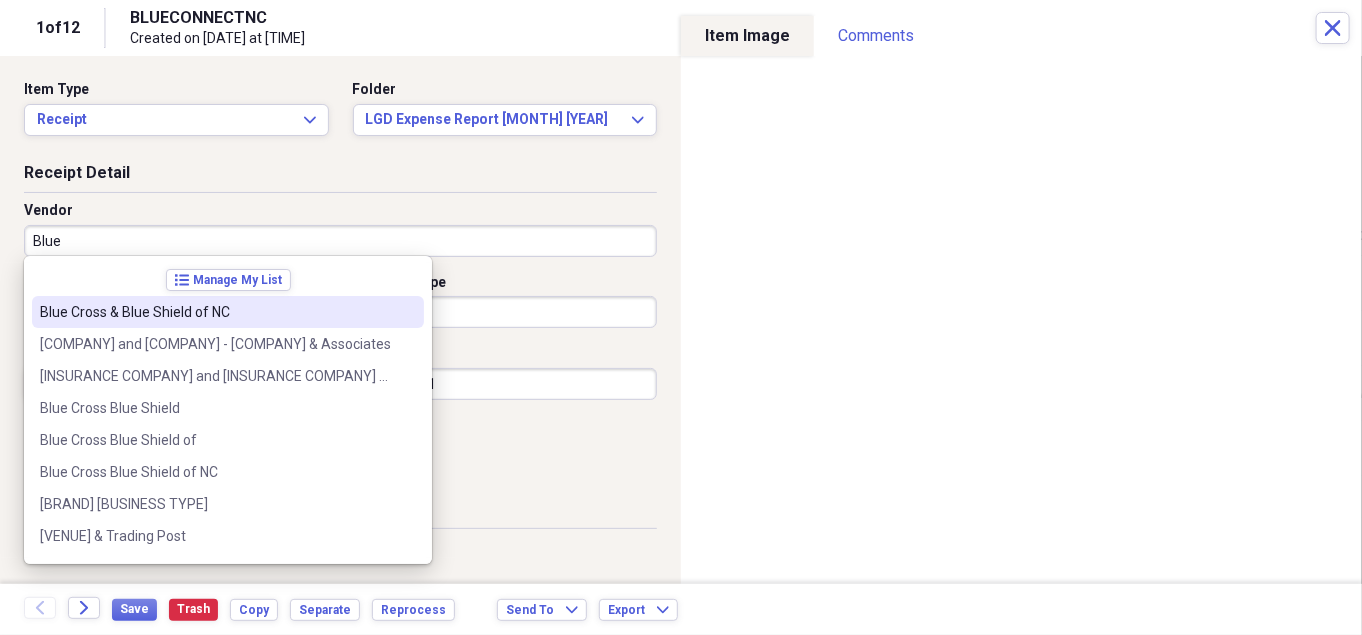 click on "Blue Cross & Blue Shield of NC" at bounding box center [216, 312] 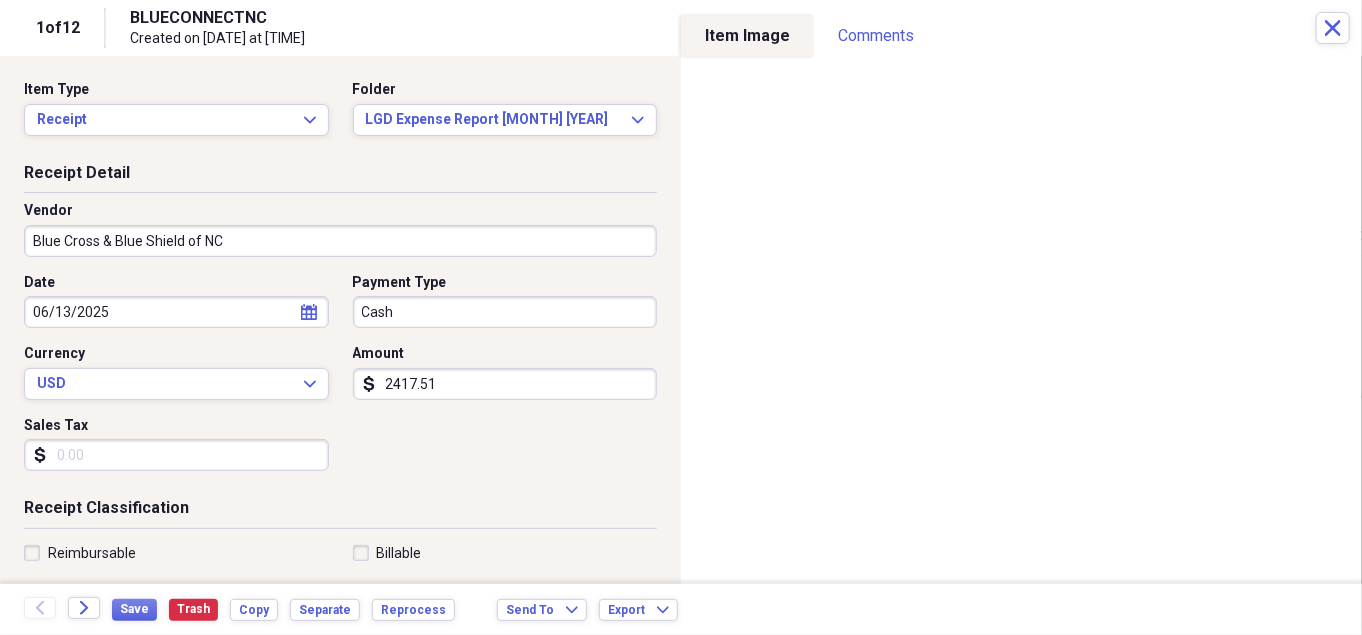 type on "Medical Premium" 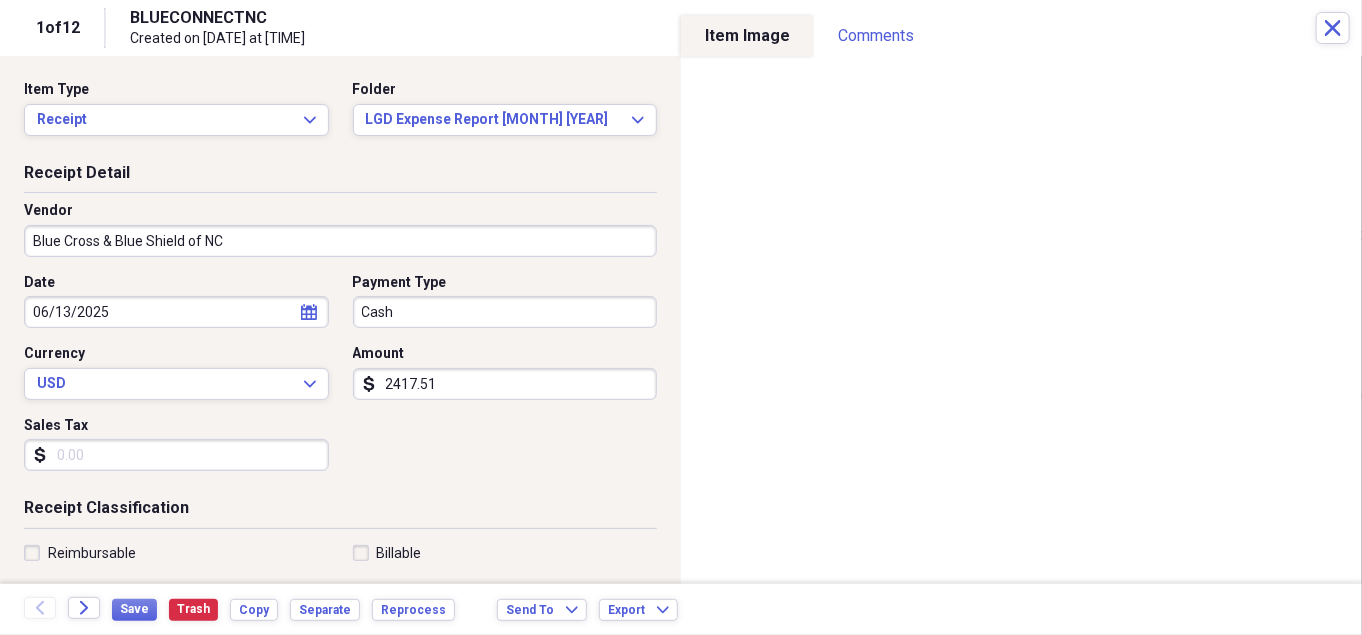 click on "Reimbursable" at bounding box center [80, 553] 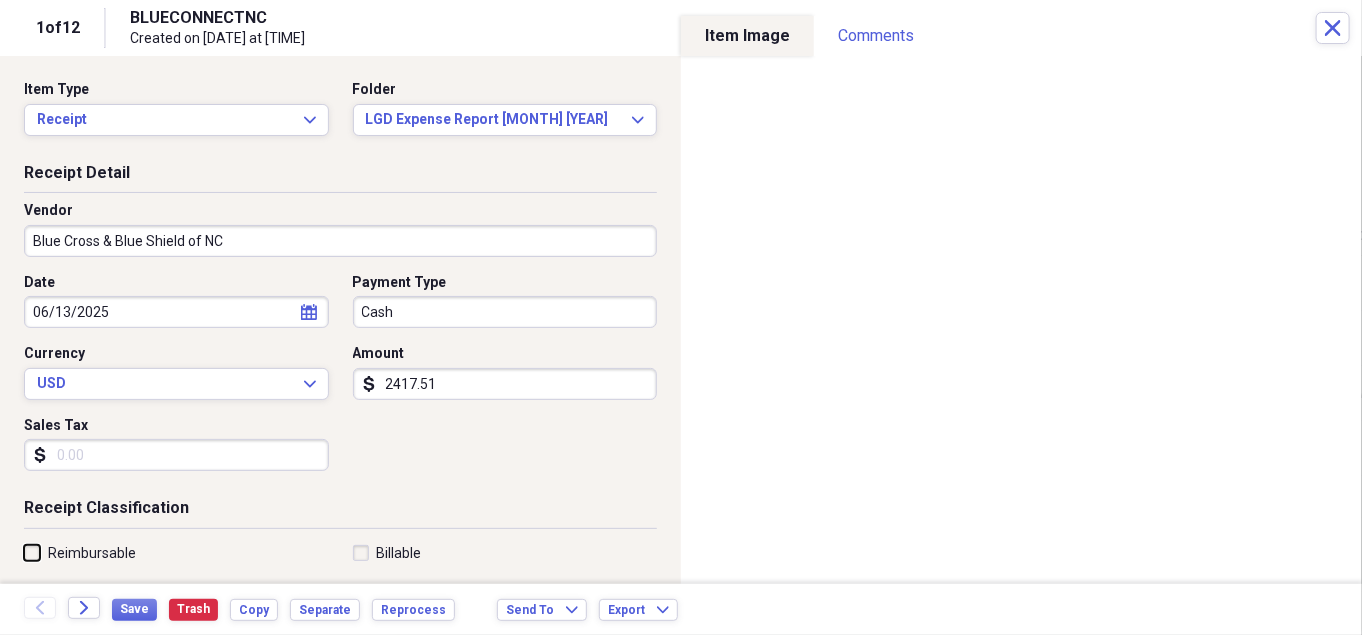 click on "Reimbursable" at bounding box center (24, 552) 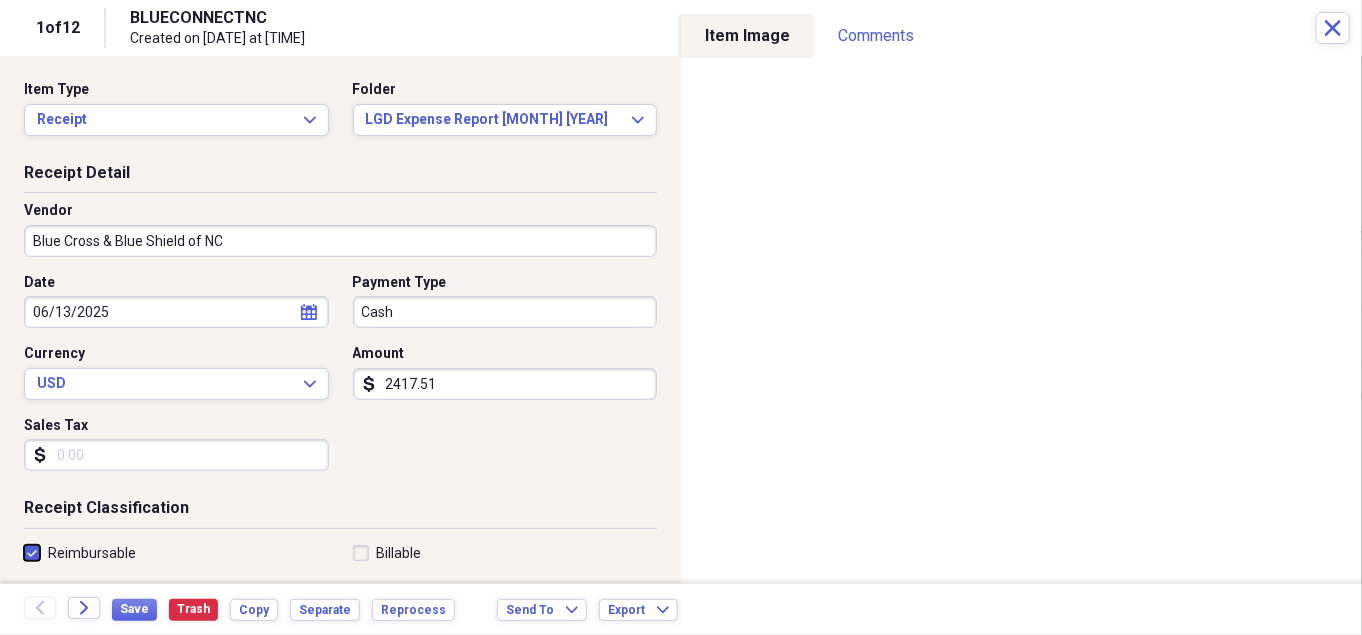 checkbox on "true" 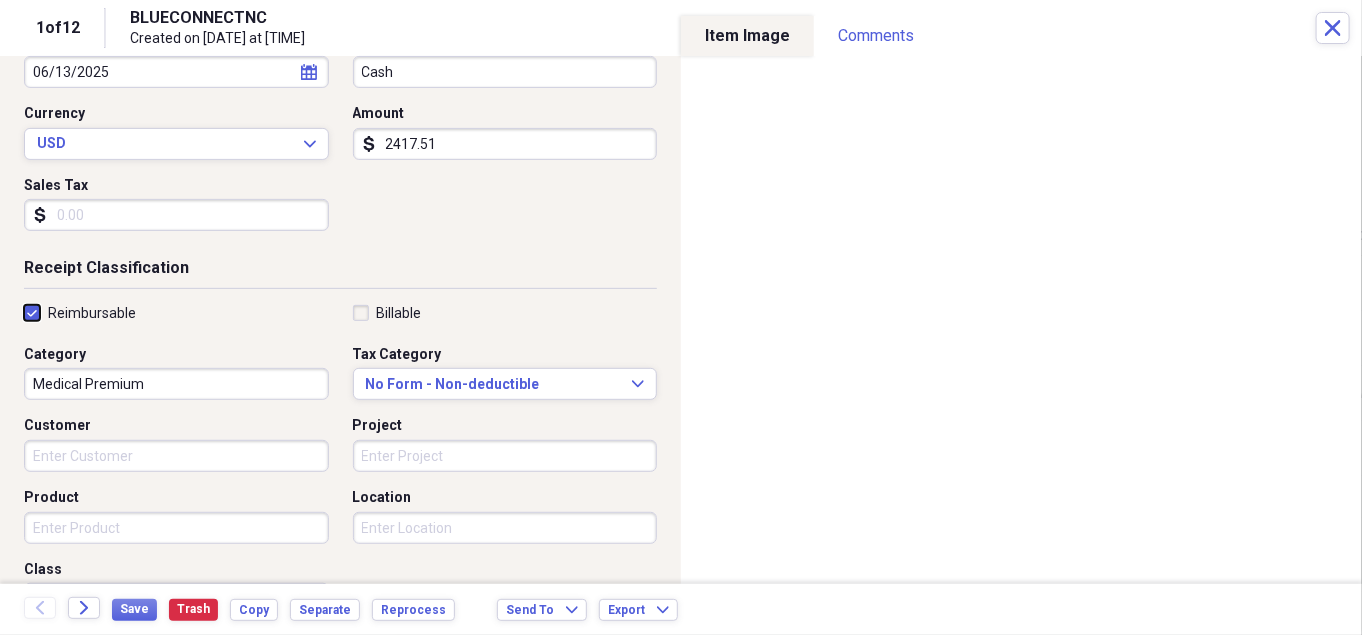 scroll, scrollTop: 337, scrollLeft: 0, axis: vertical 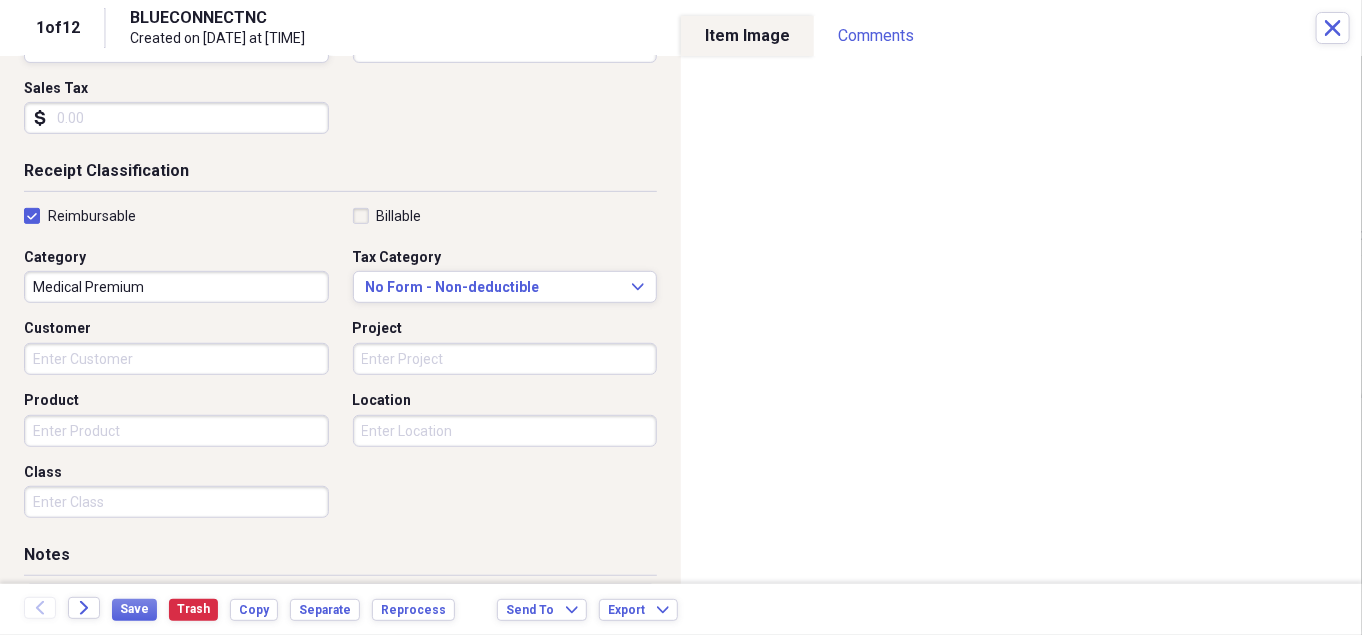 click on "Customer" at bounding box center [176, 359] 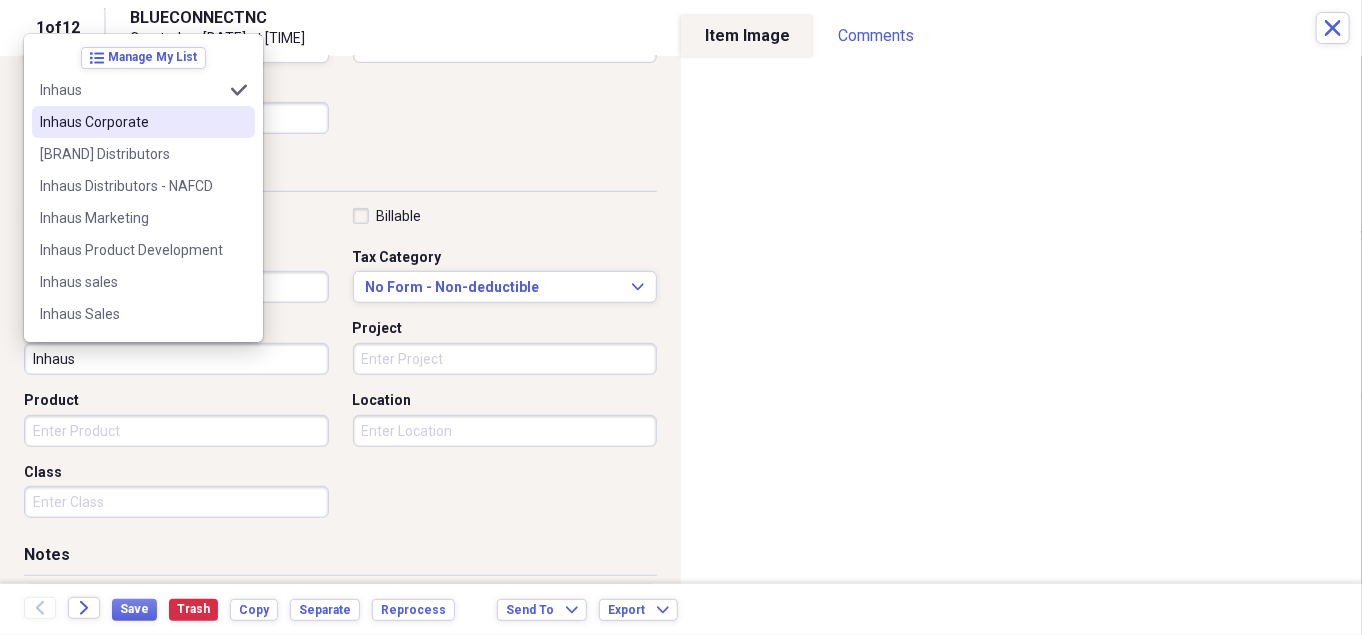 click on "Inhaus Corporate" at bounding box center [131, 122] 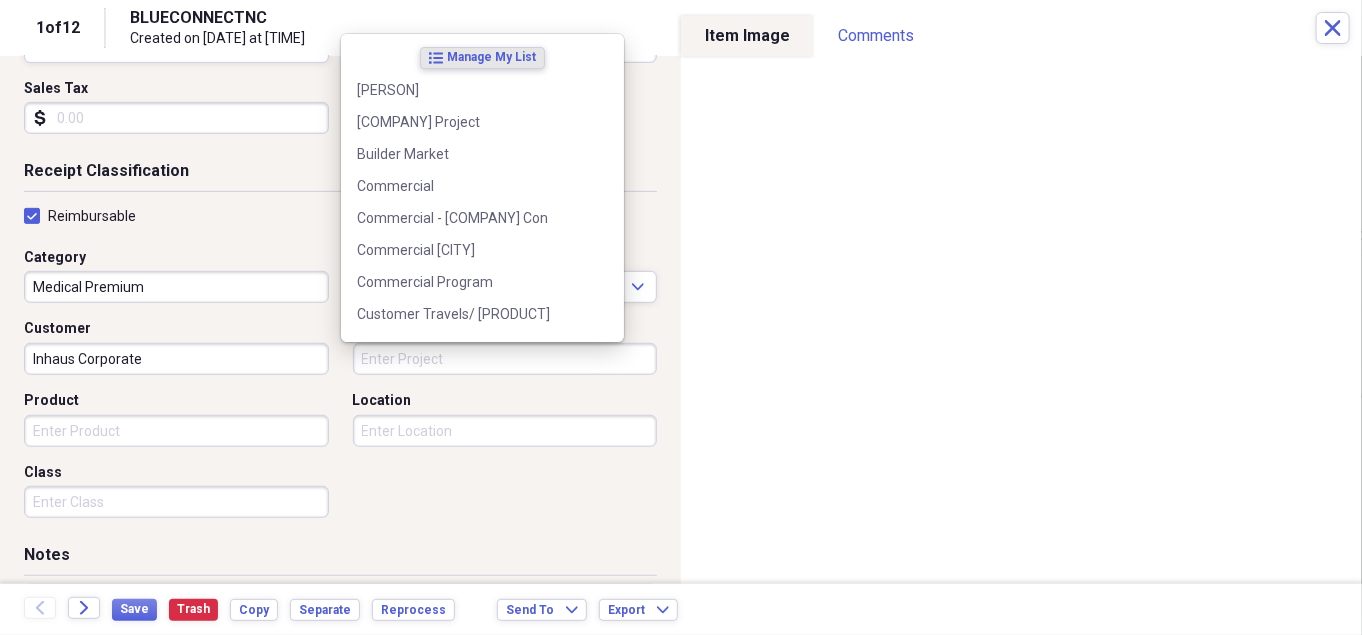 click on "Project" at bounding box center (505, 359) 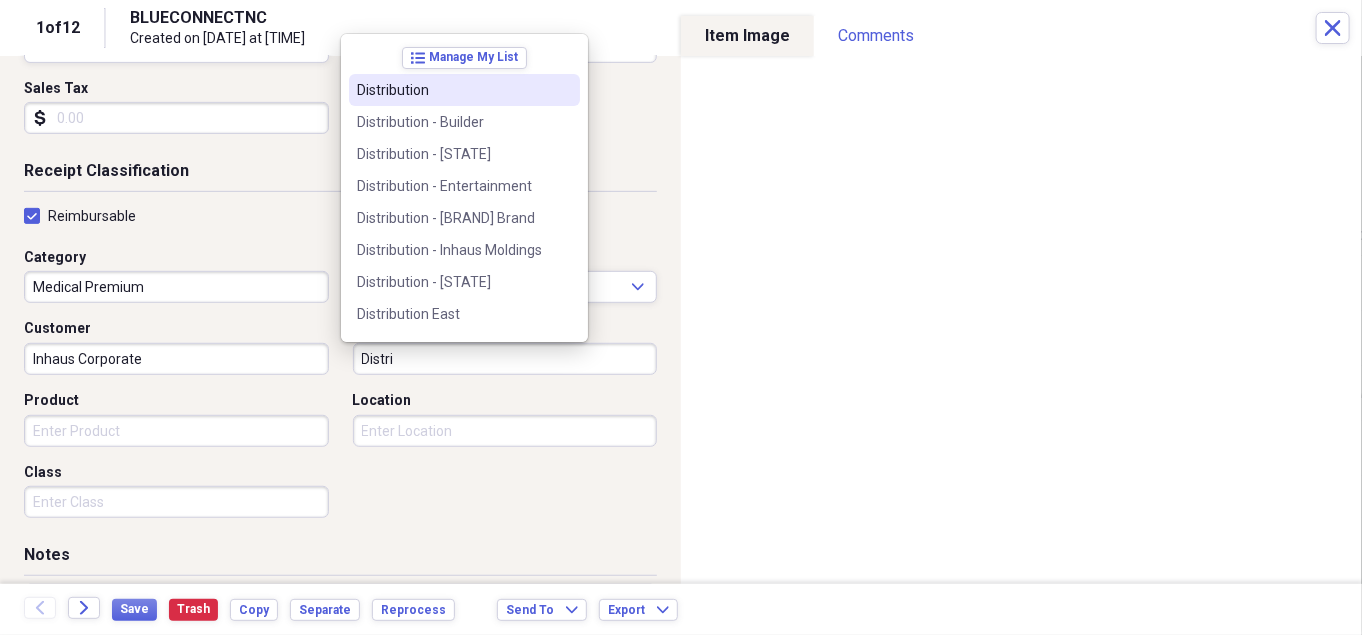 click on "Distribution" at bounding box center [452, 90] 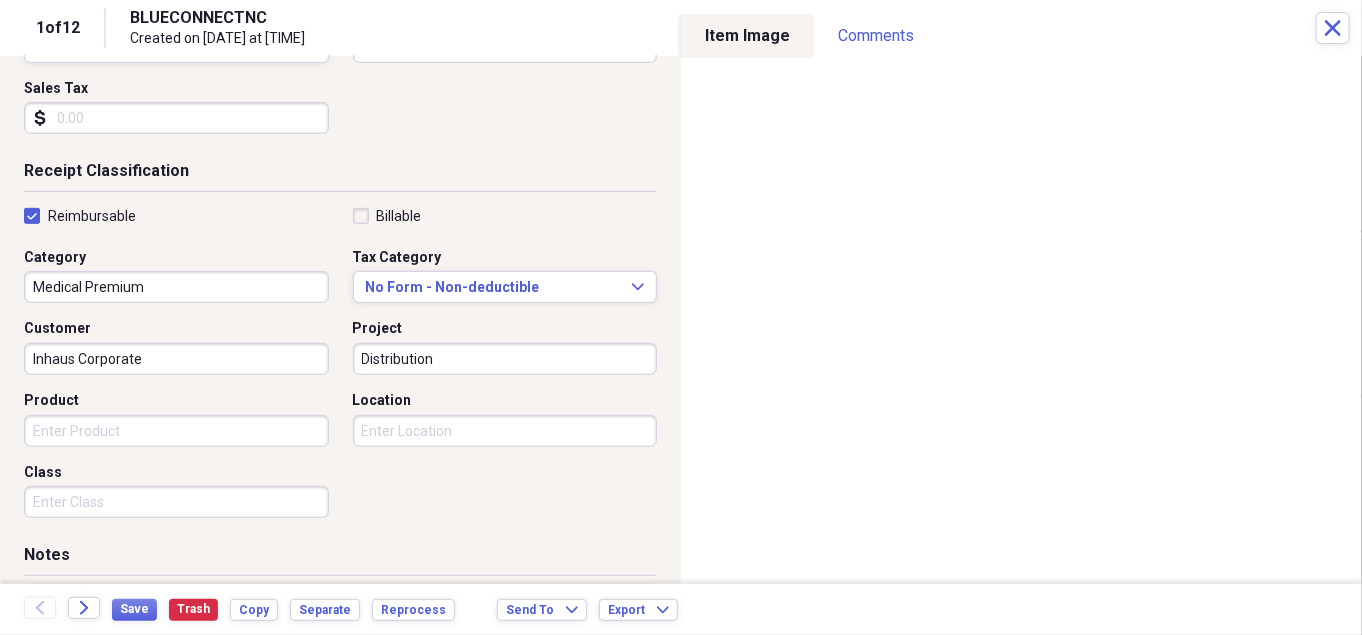 click on "Product" at bounding box center [176, 431] 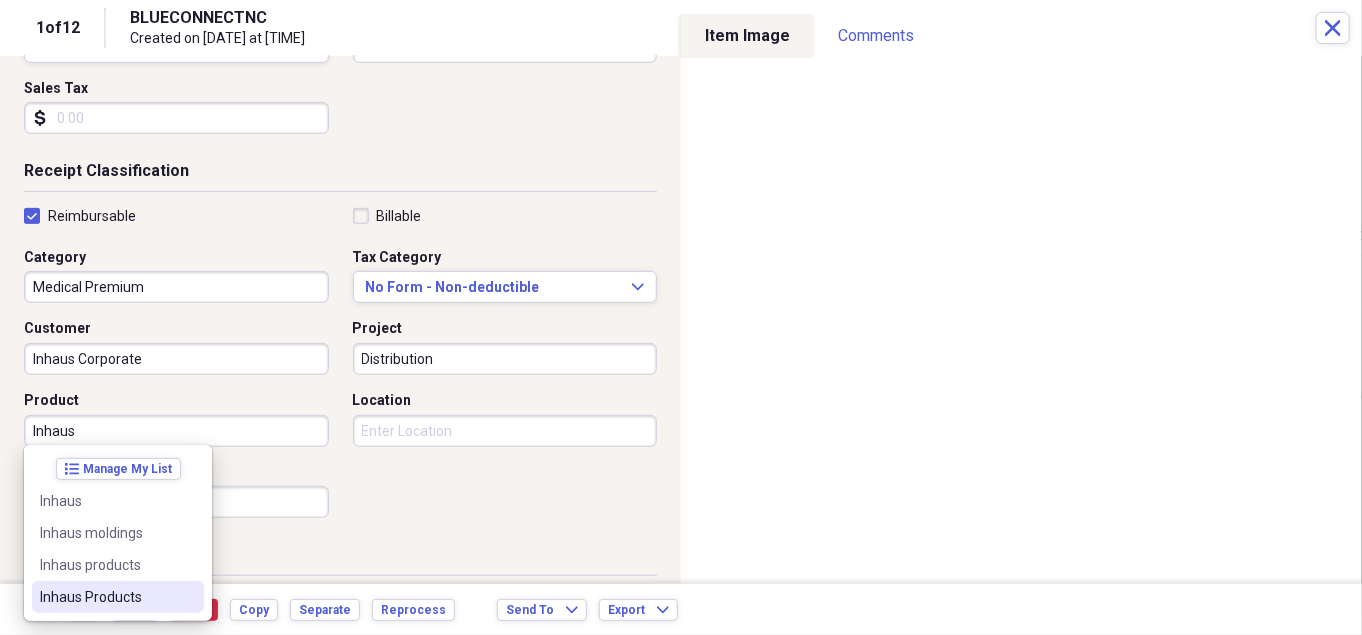 click on "Inhaus Products" at bounding box center [118, 597] 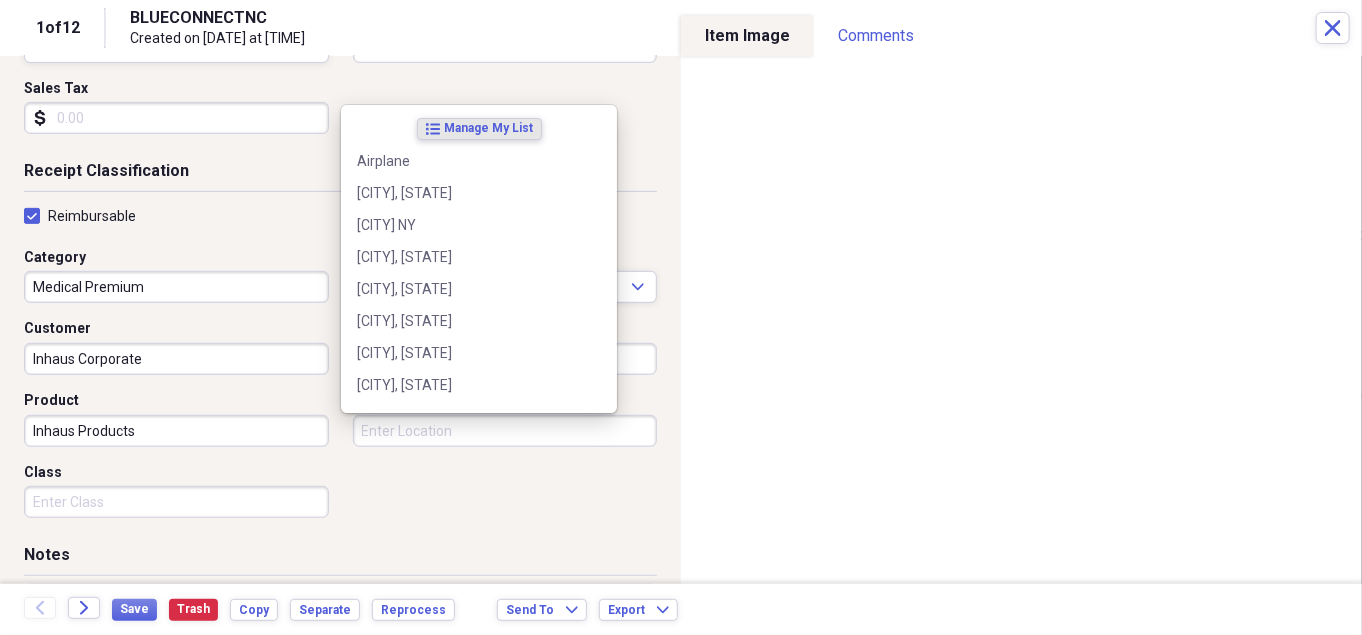 click on "Location" at bounding box center (505, 431) 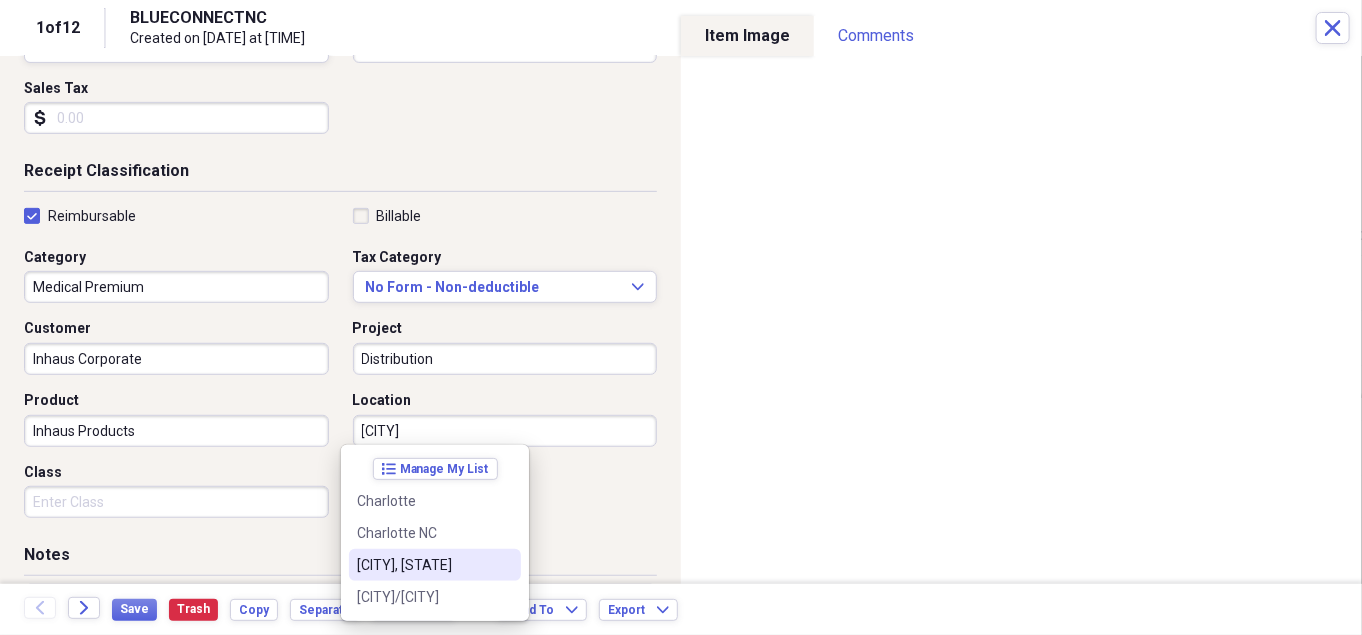 click on "[CITY], [STATE]" at bounding box center [423, 565] 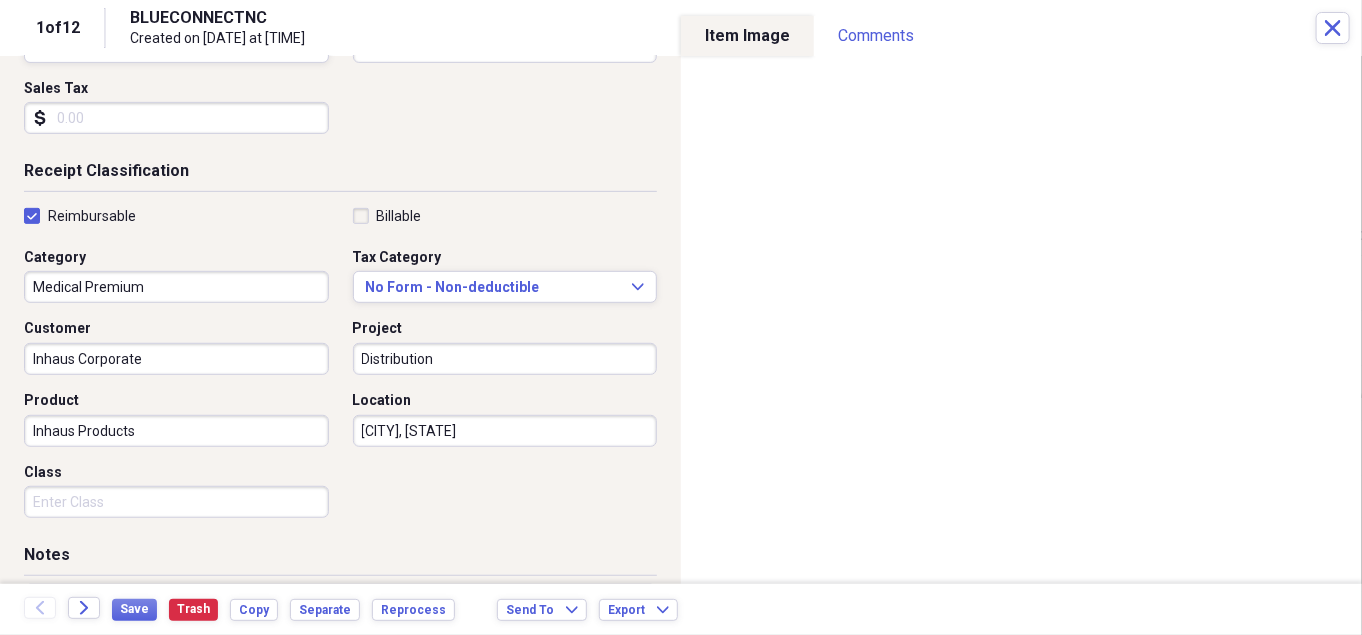 scroll, scrollTop: 490, scrollLeft: 0, axis: vertical 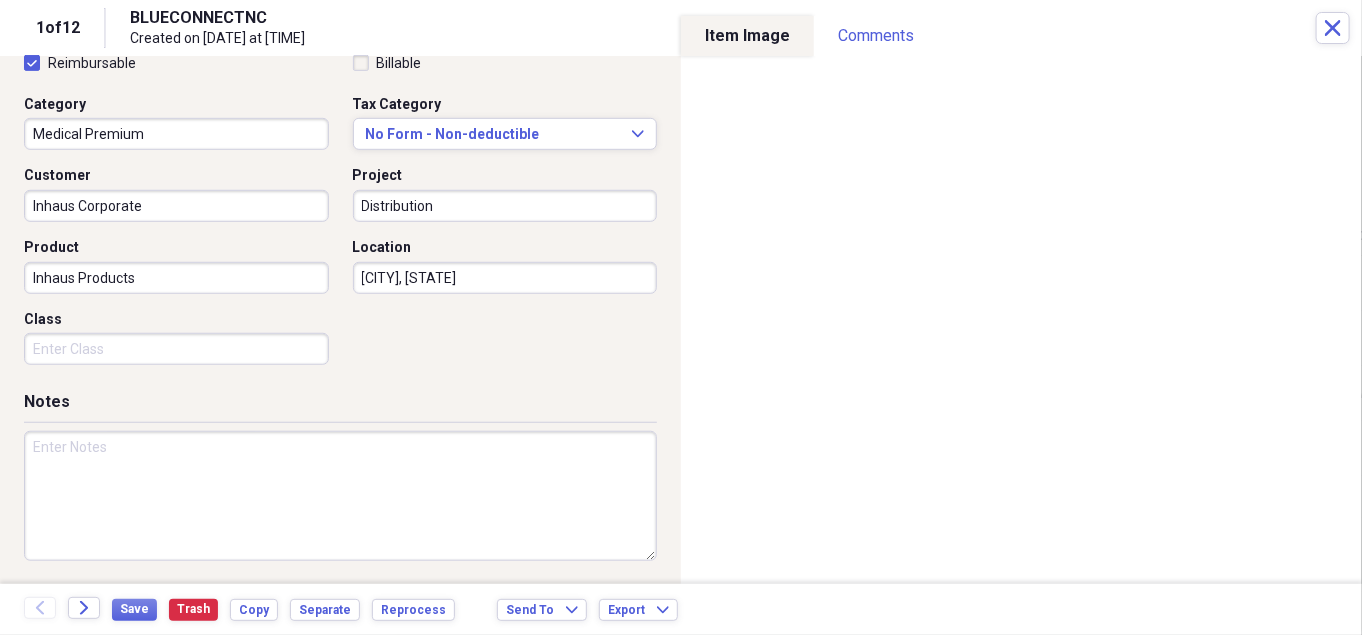 click at bounding box center [340, 496] 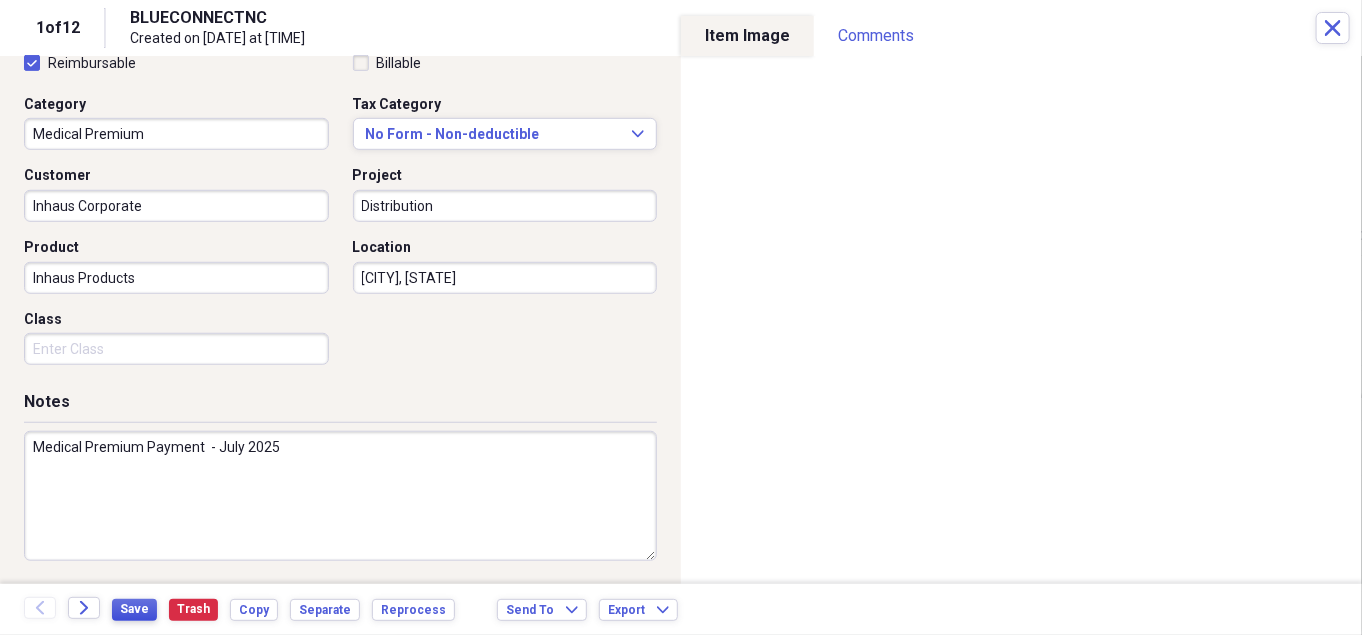type on "Medical Premium Payment  - July 2025" 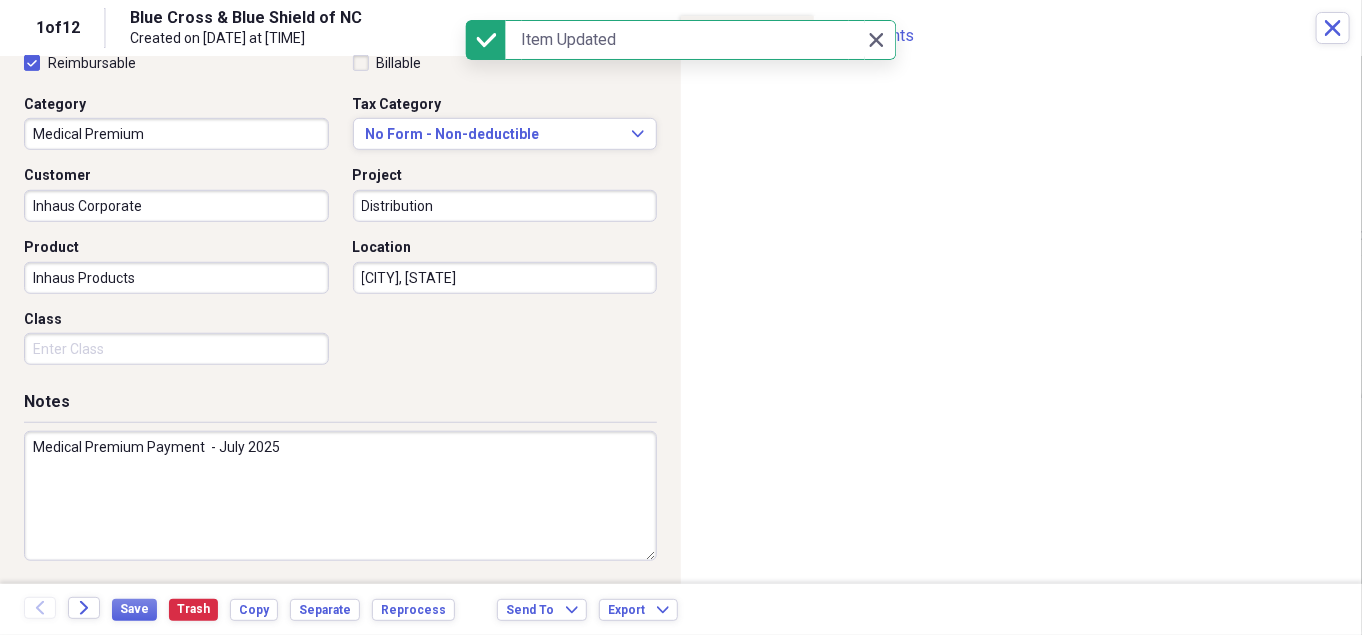 click on "Medical Premium Payment  - July 2025" at bounding box center [340, 496] 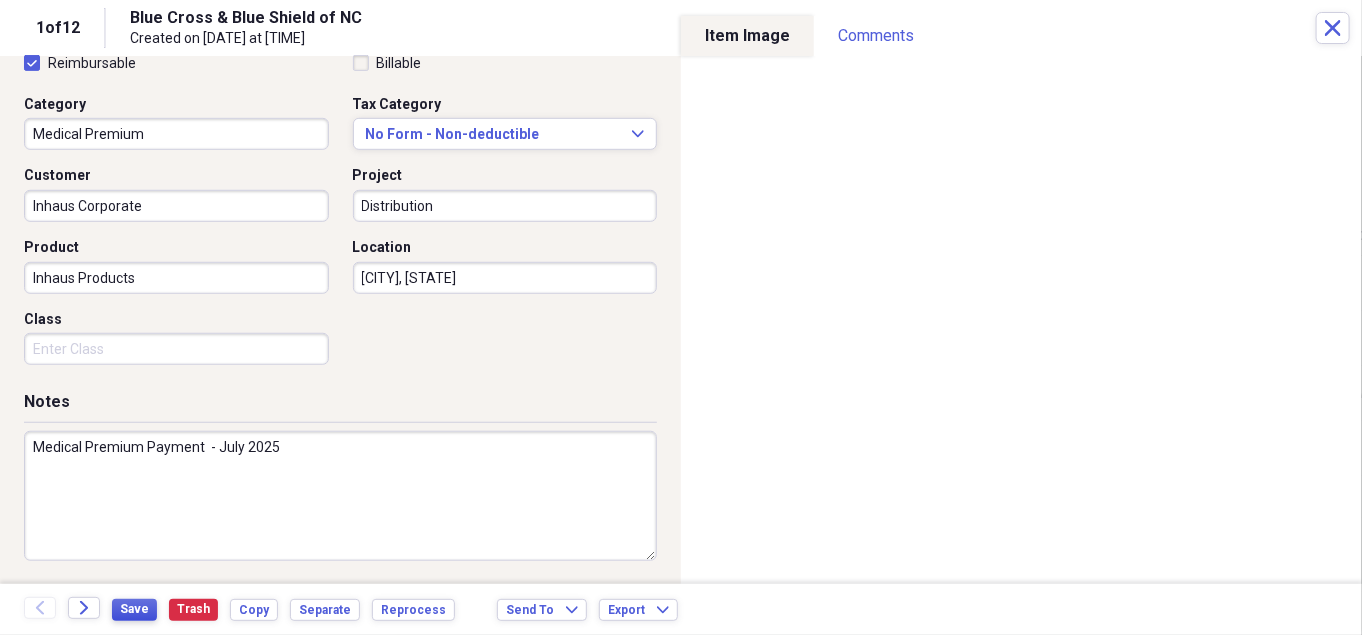 click on "Save" at bounding box center (134, 609) 